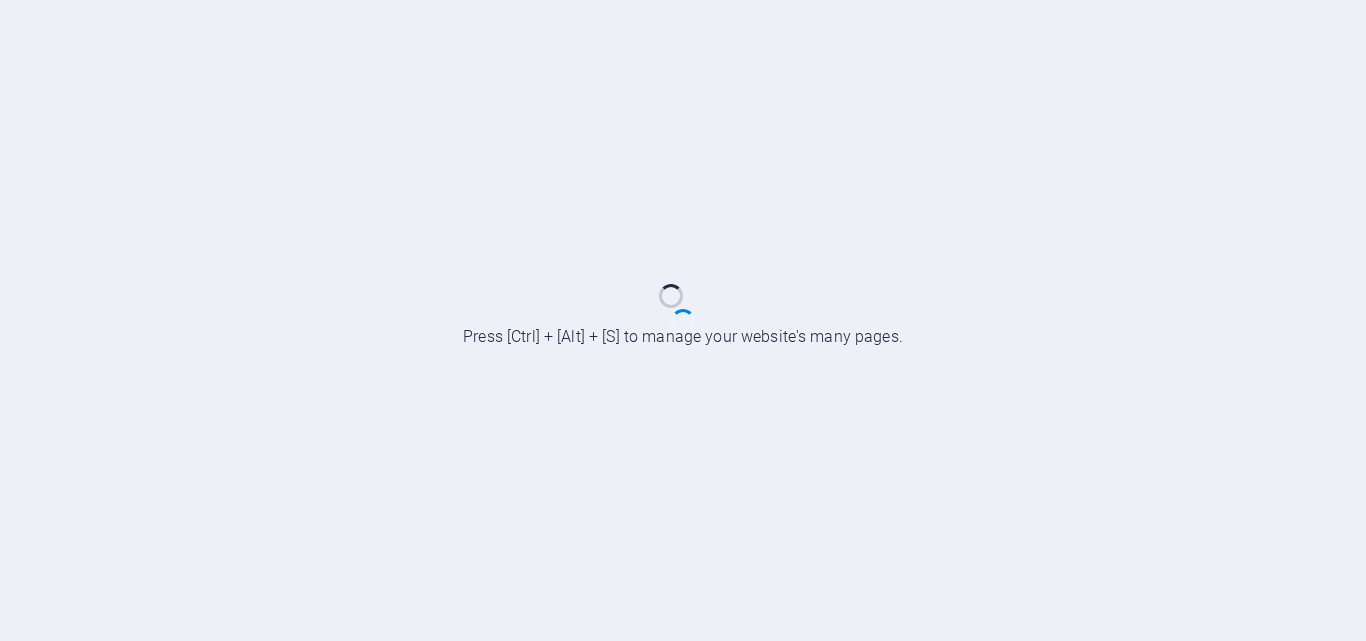 scroll, scrollTop: 0, scrollLeft: 0, axis: both 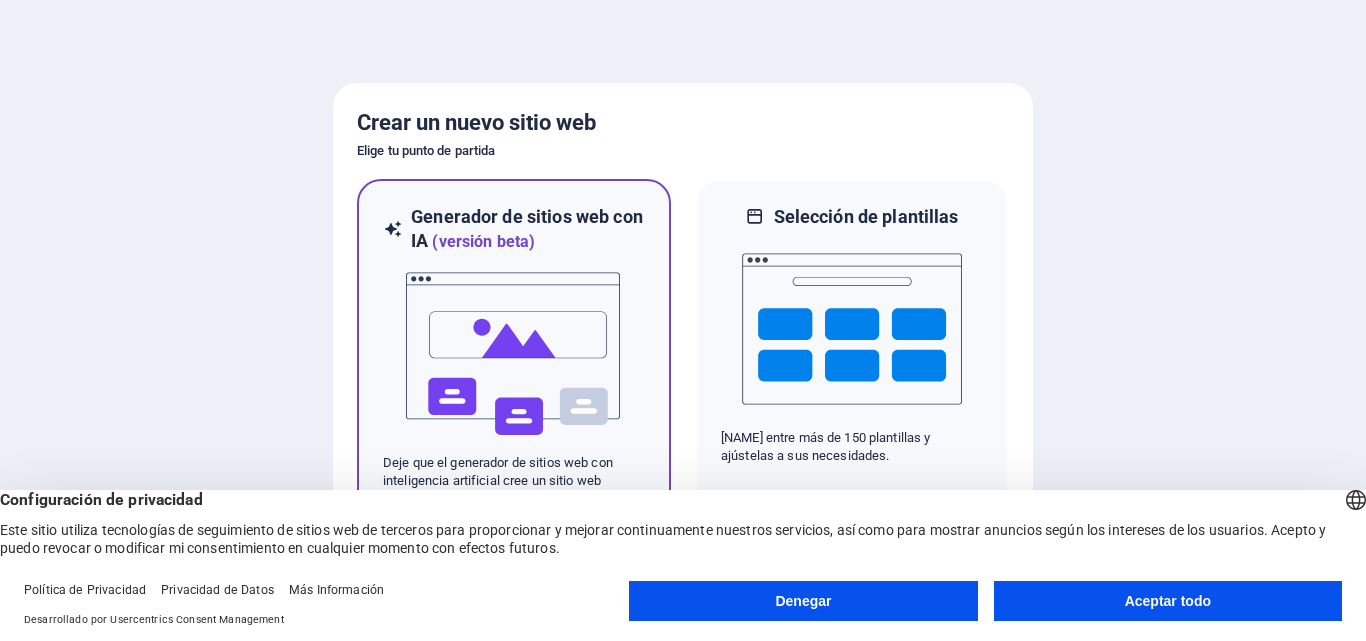 click at bounding box center [514, 354] 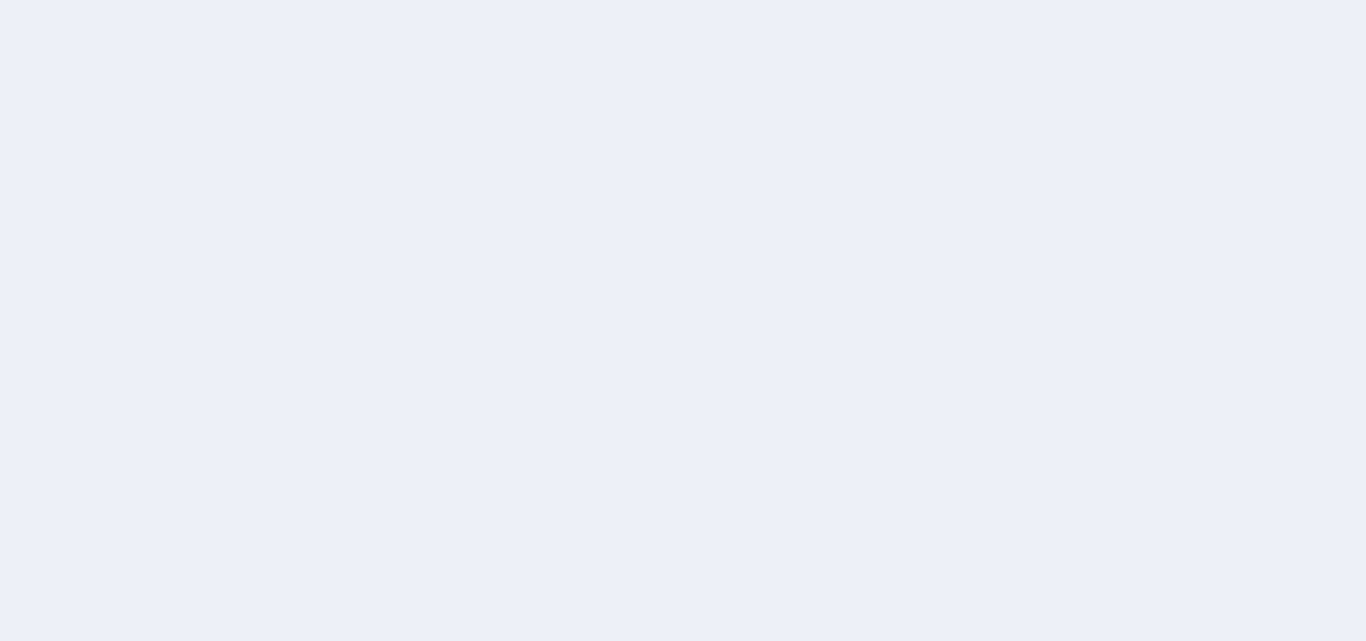 scroll, scrollTop: 0, scrollLeft: 0, axis: both 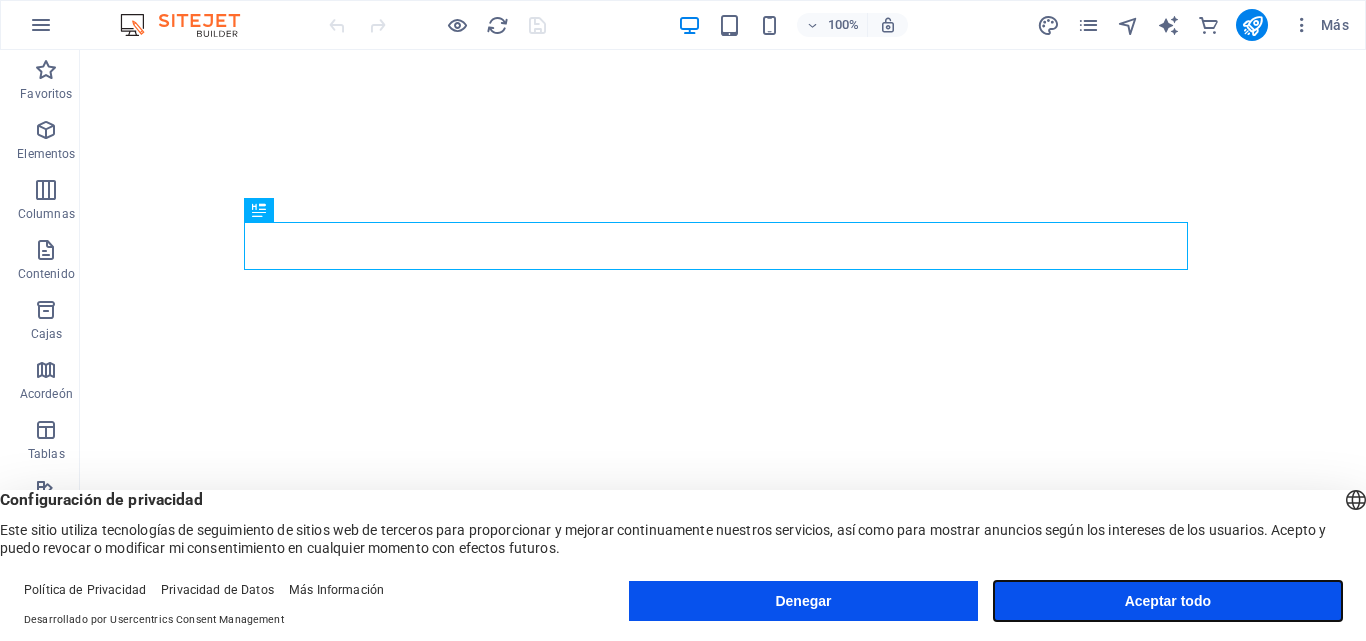 click on "Aceptar todo" at bounding box center [1168, 601] 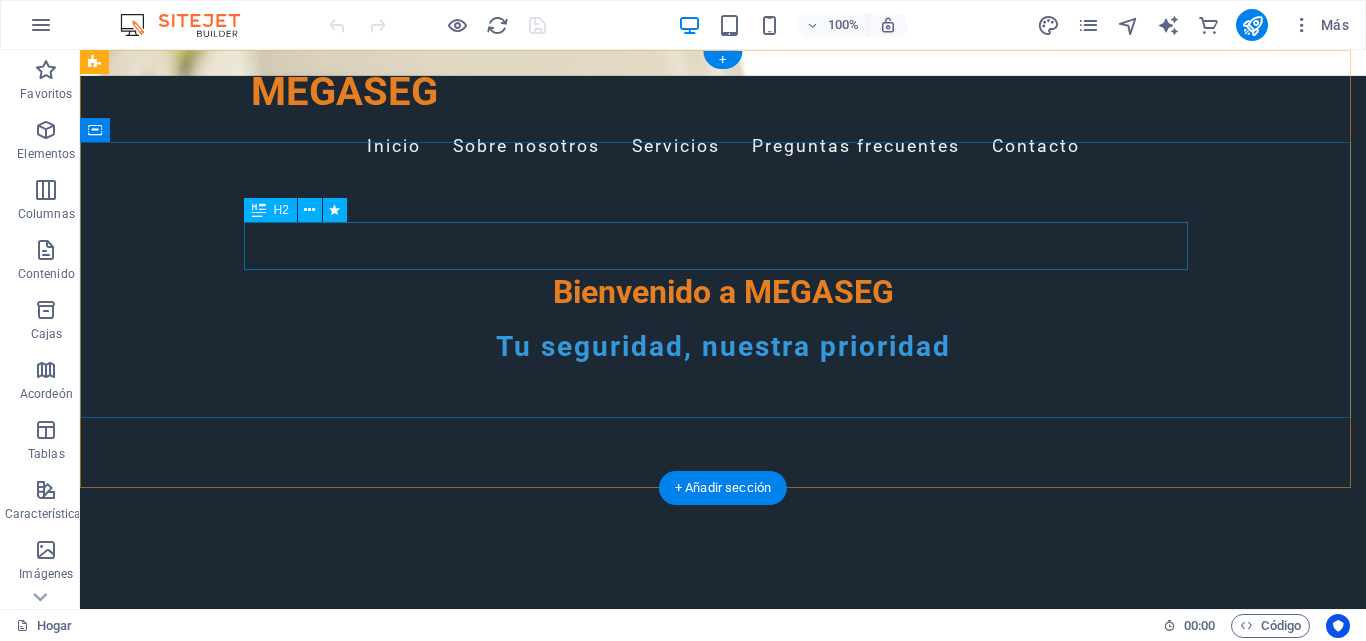 scroll, scrollTop: 0, scrollLeft: 0, axis: both 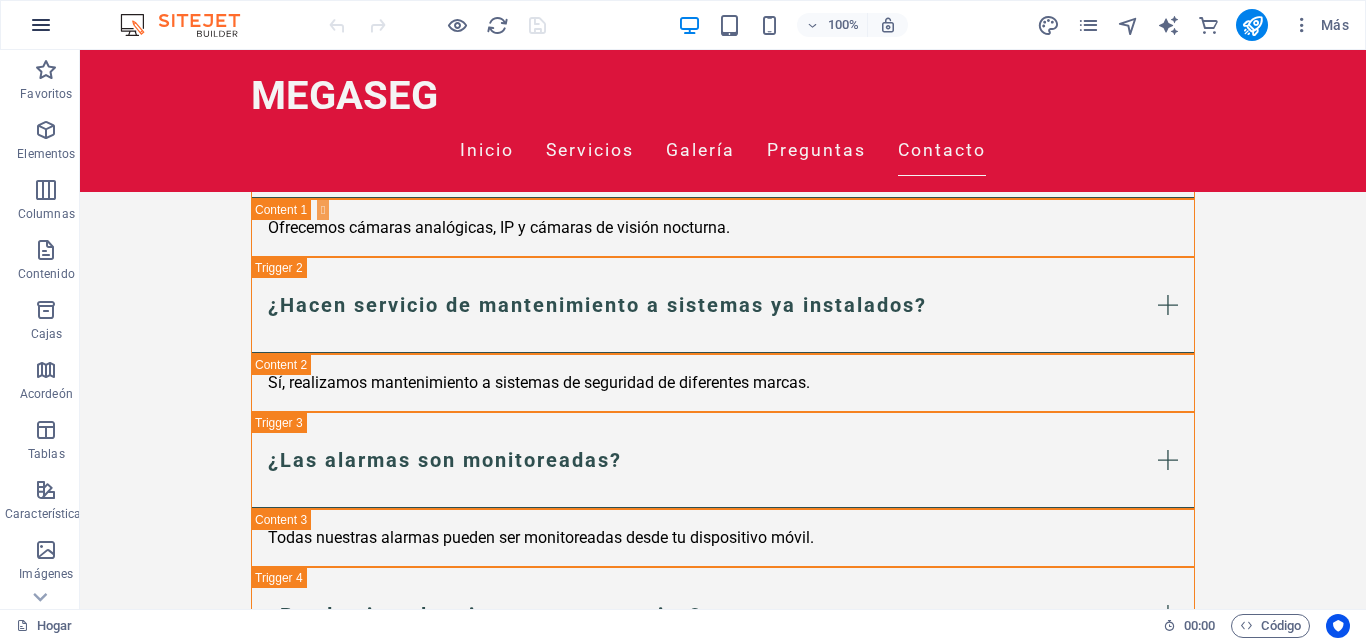click at bounding box center [41, 25] 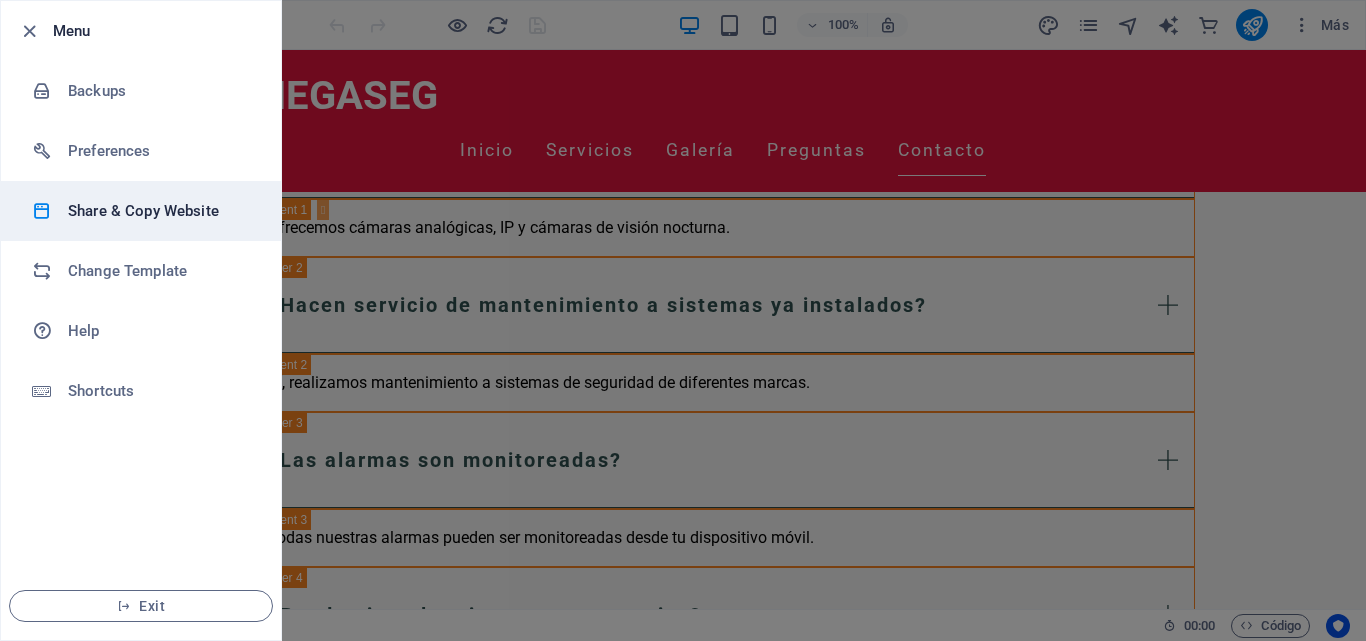 click on "Share & Copy Website" at bounding box center (160, 211) 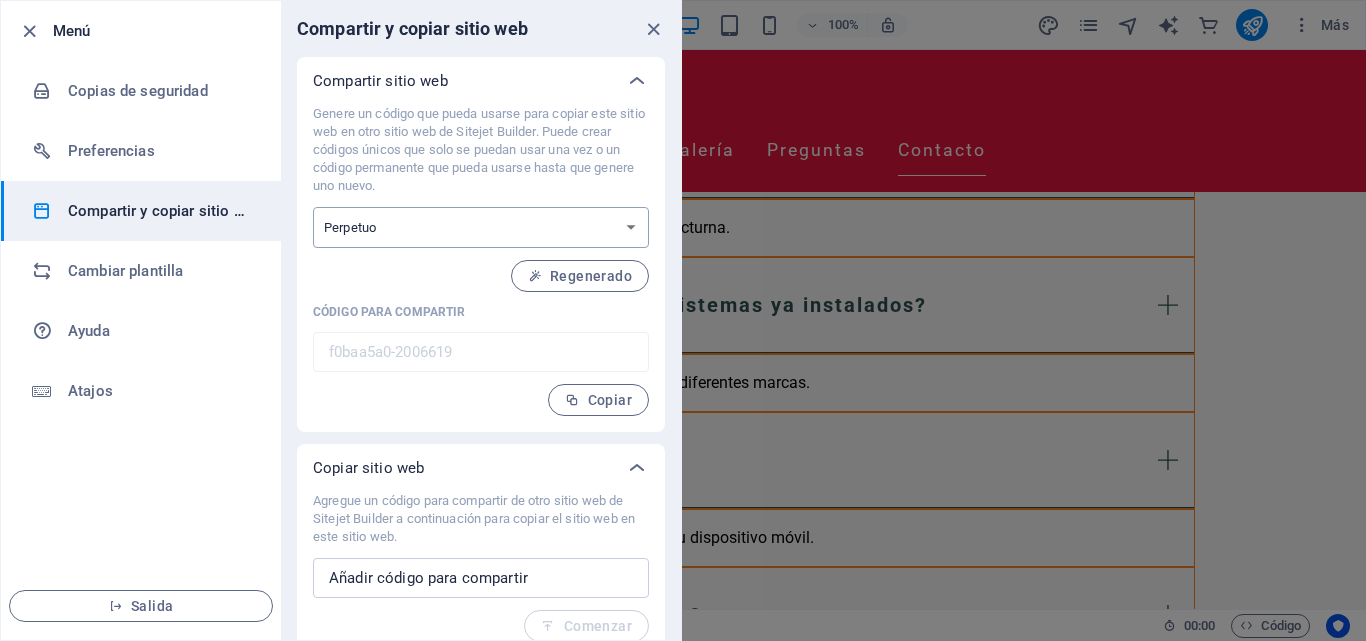 click on "Una sola vez Perpetuo" at bounding box center (481, 227) 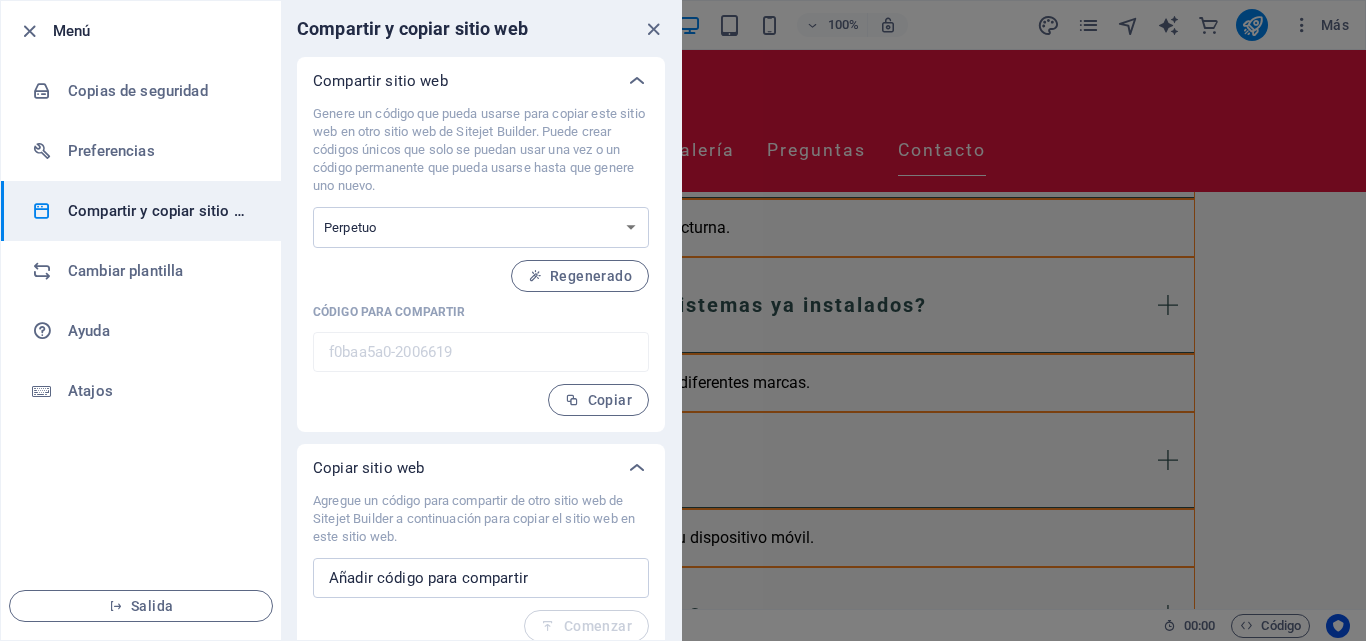 scroll, scrollTop: 18, scrollLeft: 0, axis: vertical 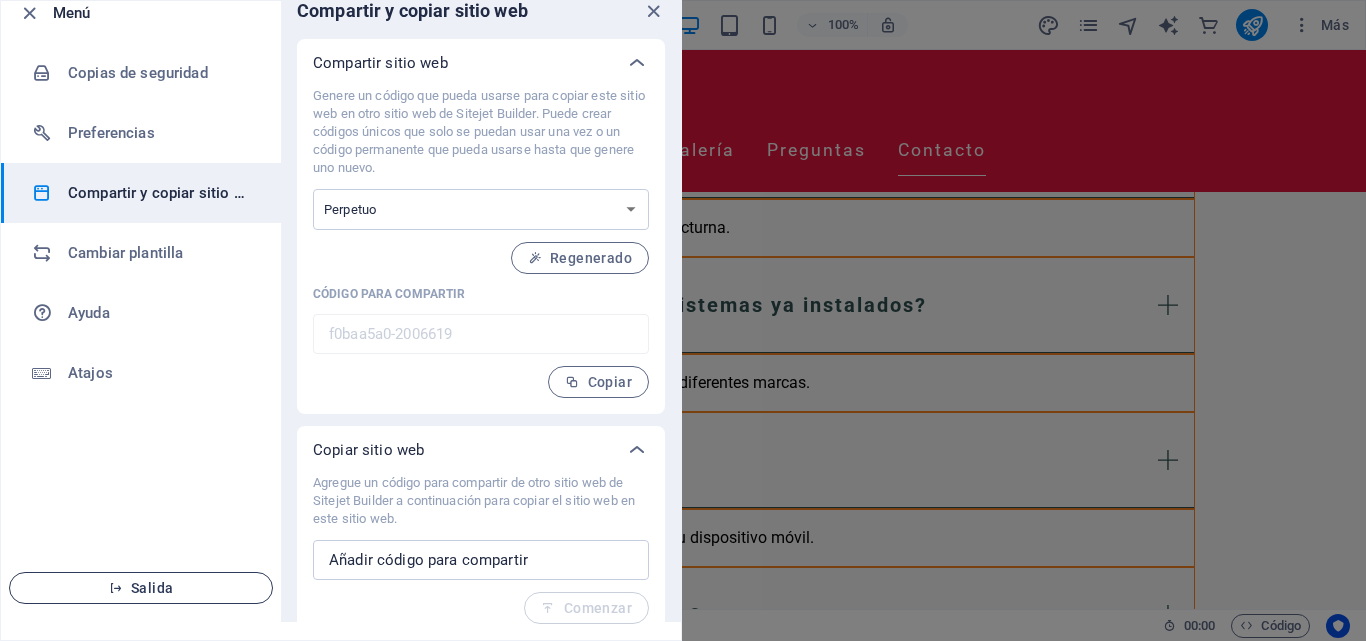 click on "Salida" at bounding box center [152, 588] 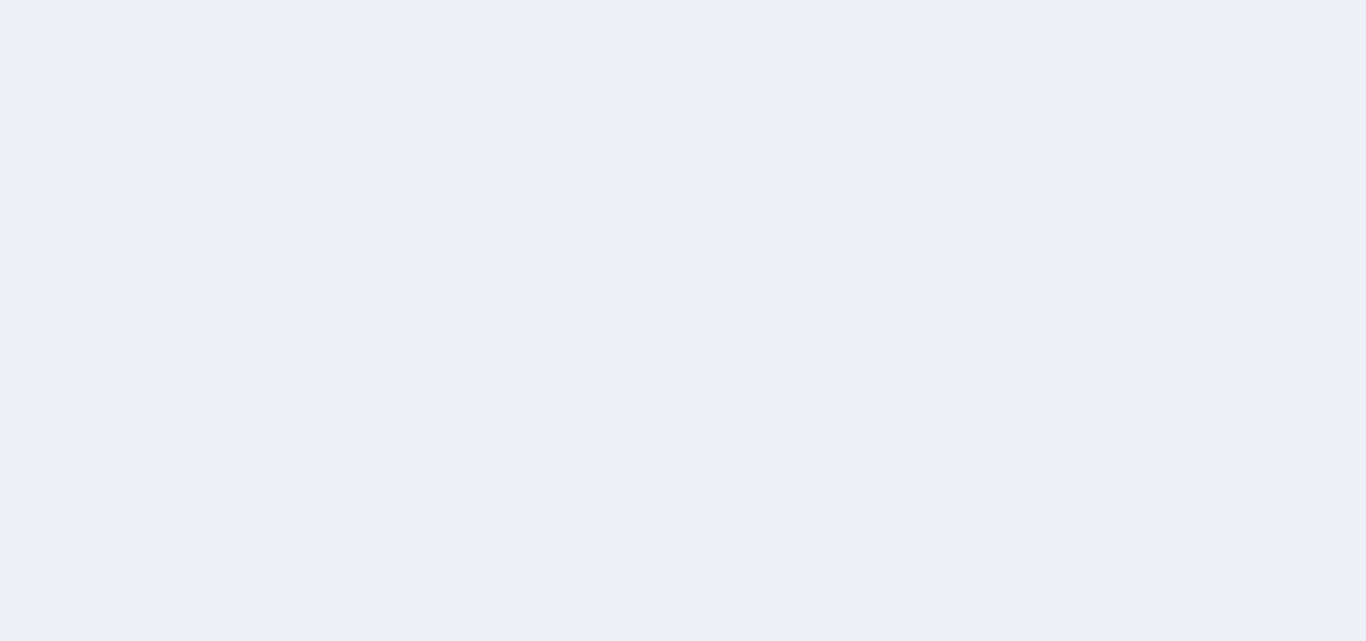 scroll, scrollTop: 0, scrollLeft: 0, axis: both 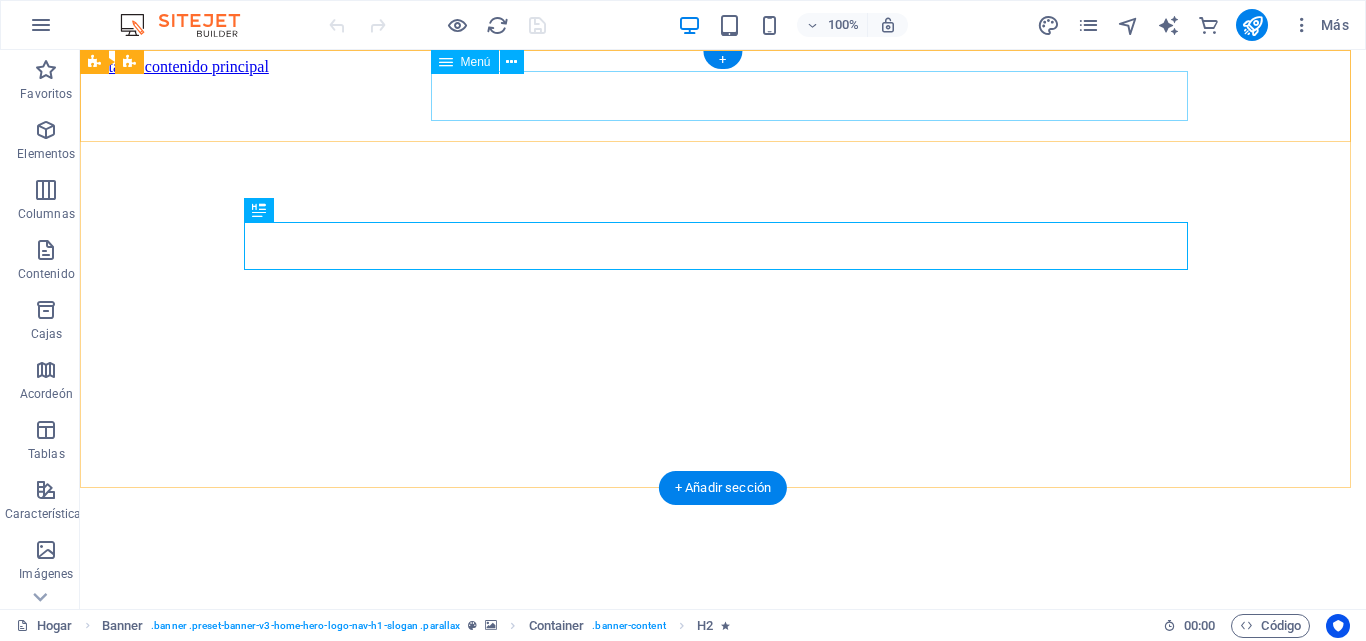 click on "Inicio Servicios Galería Preguntas Contacto" at bounding box center [723, 730] 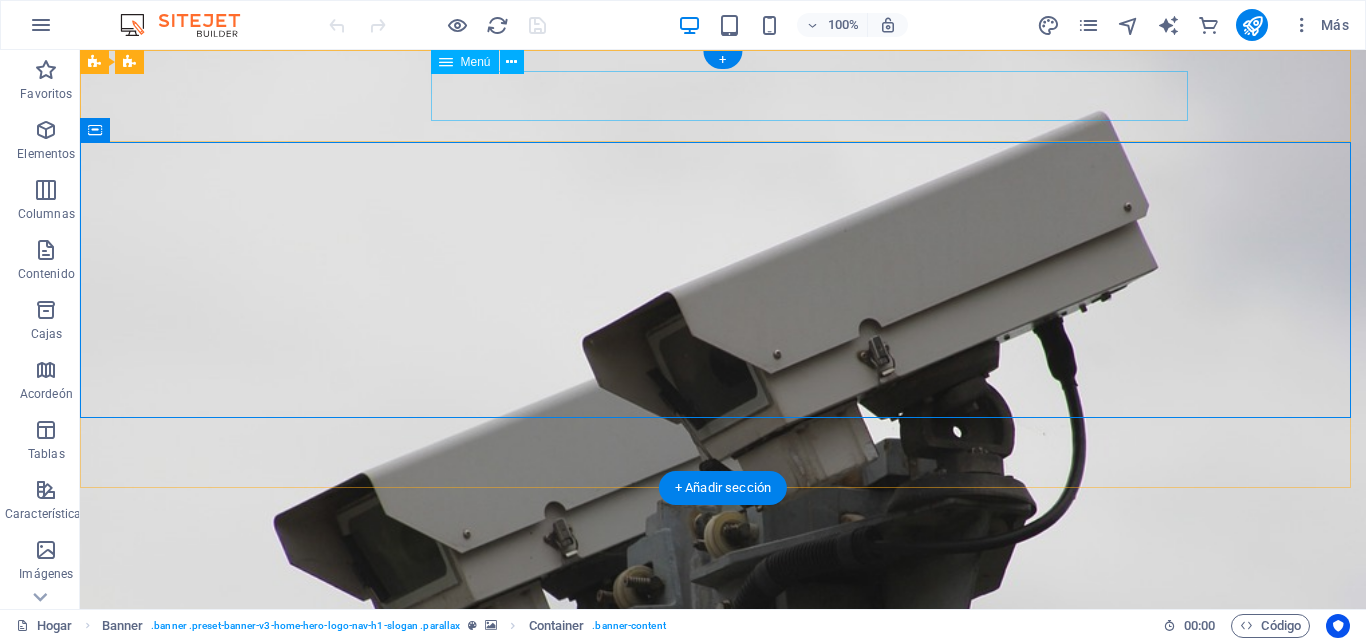 click on "Inicio Servicios Galería Preguntas Contacto" at bounding box center (723, 680) 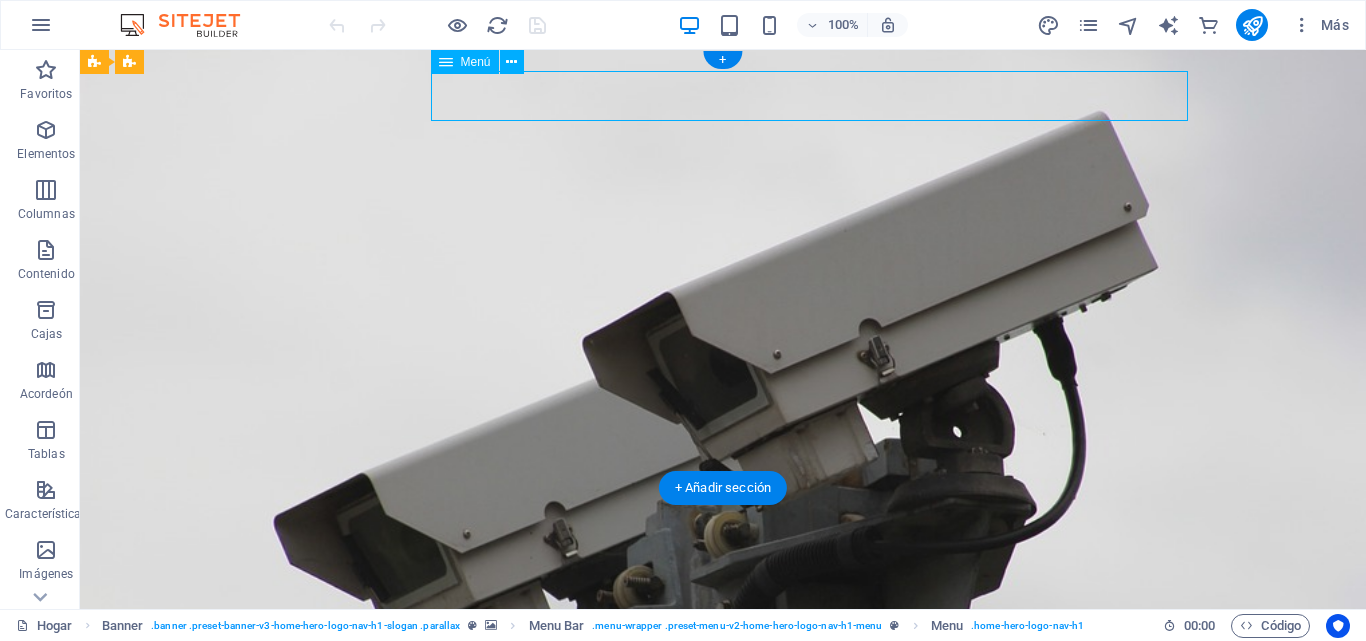 click on "Inicio Servicios Galería Preguntas Contacto" at bounding box center [723, 680] 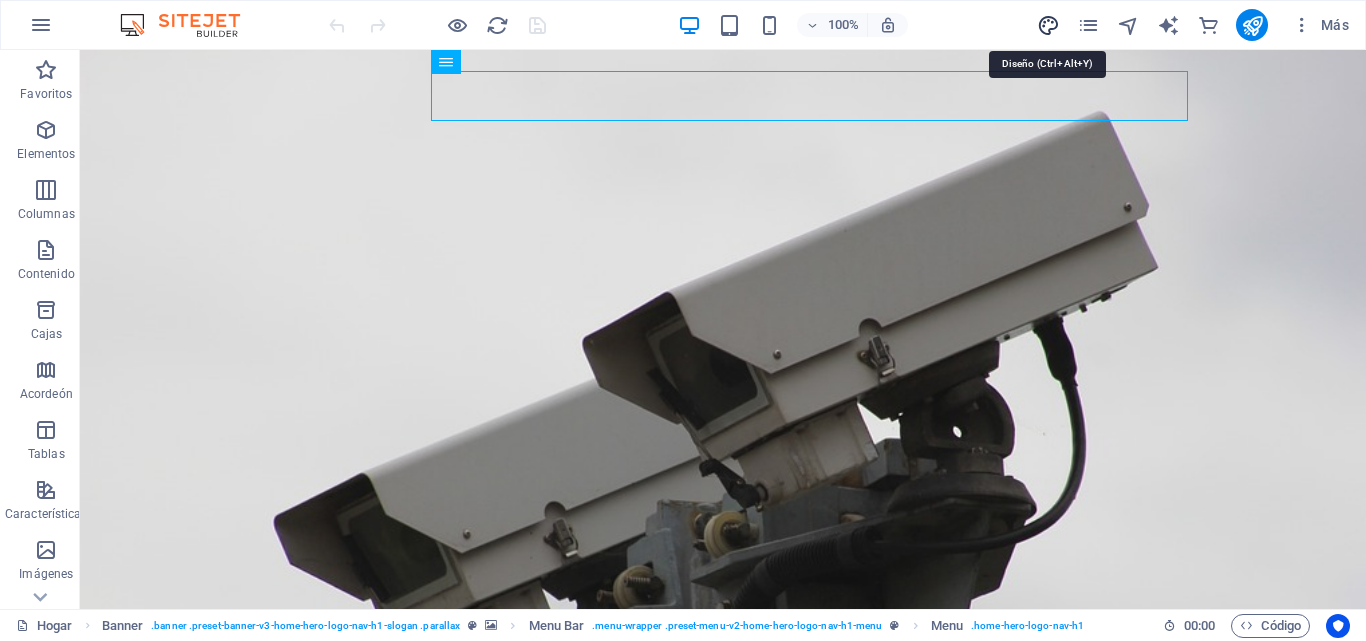 drag, startPoint x: 1051, startPoint y: 24, endPoint x: 703, endPoint y: 277, distance: 430.2476 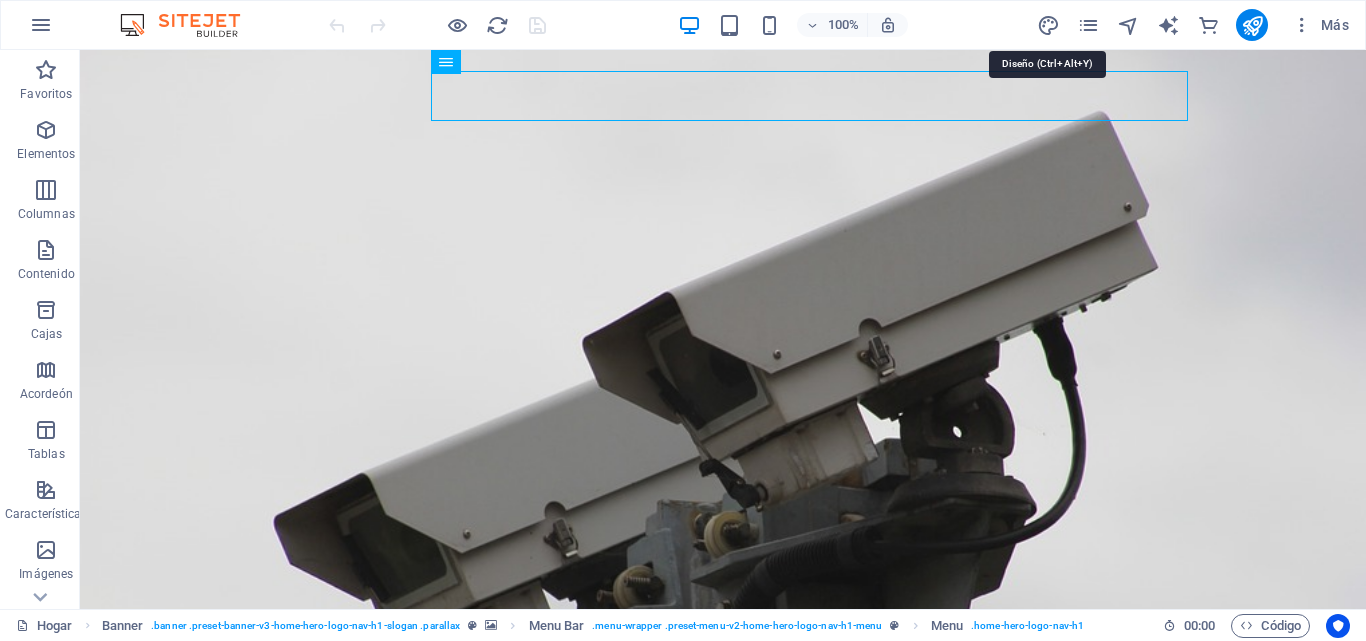 select on "px" 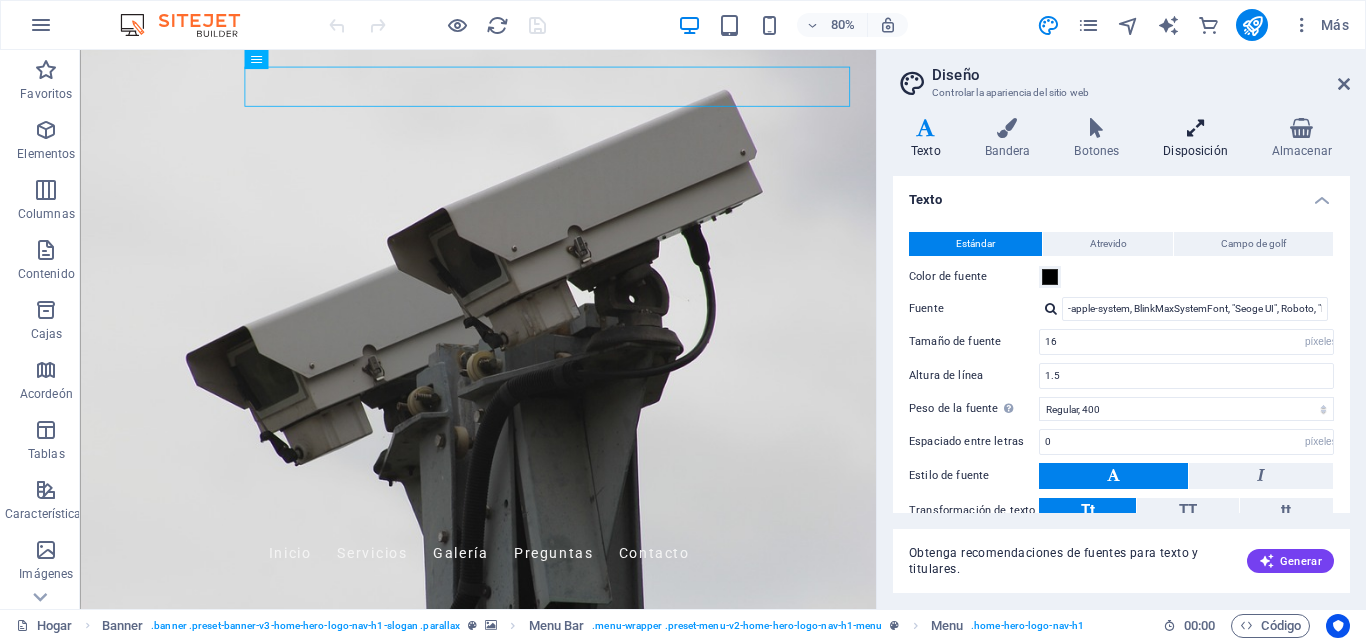 click on "Disposición" at bounding box center [1199, 139] 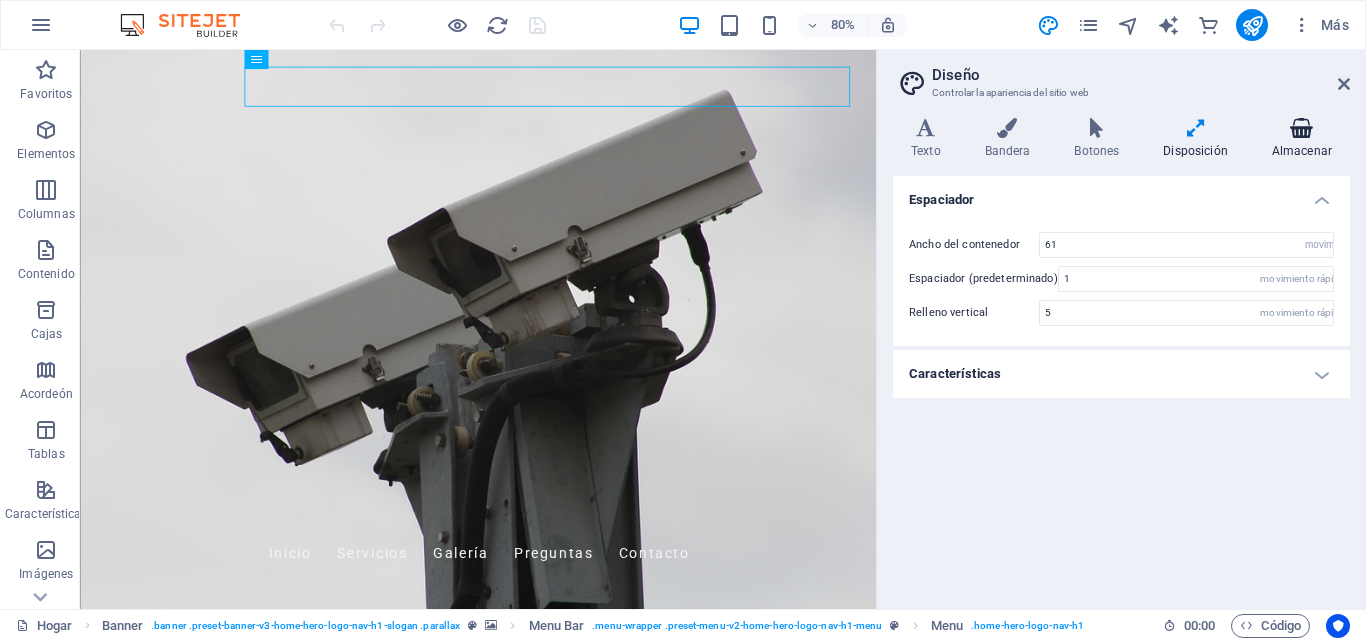 click at bounding box center (1302, 128) 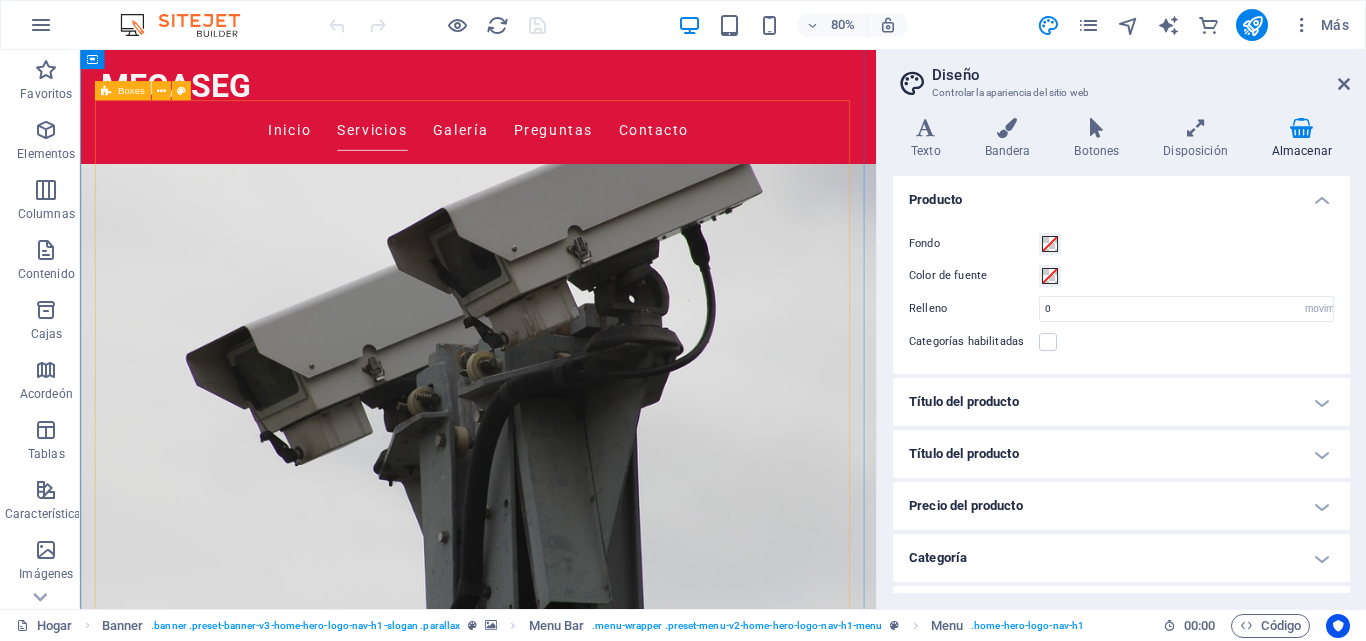 scroll, scrollTop: 533, scrollLeft: 0, axis: vertical 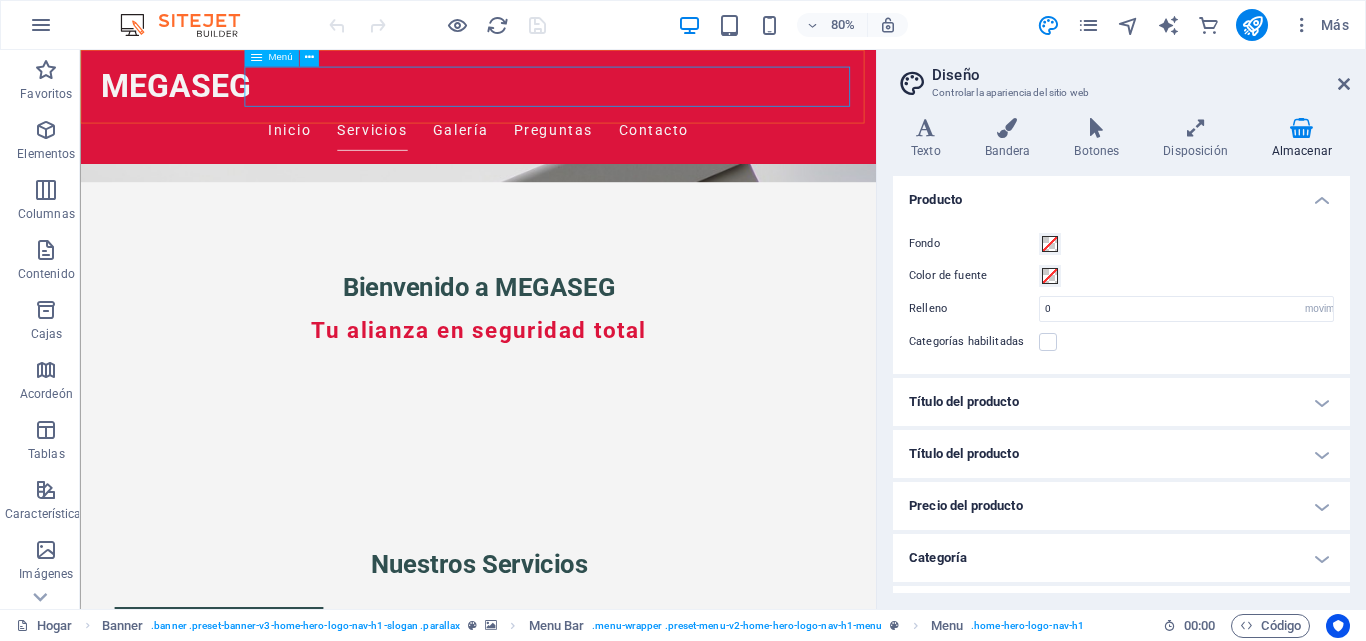 click on "Menú" at bounding box center [280, 57] 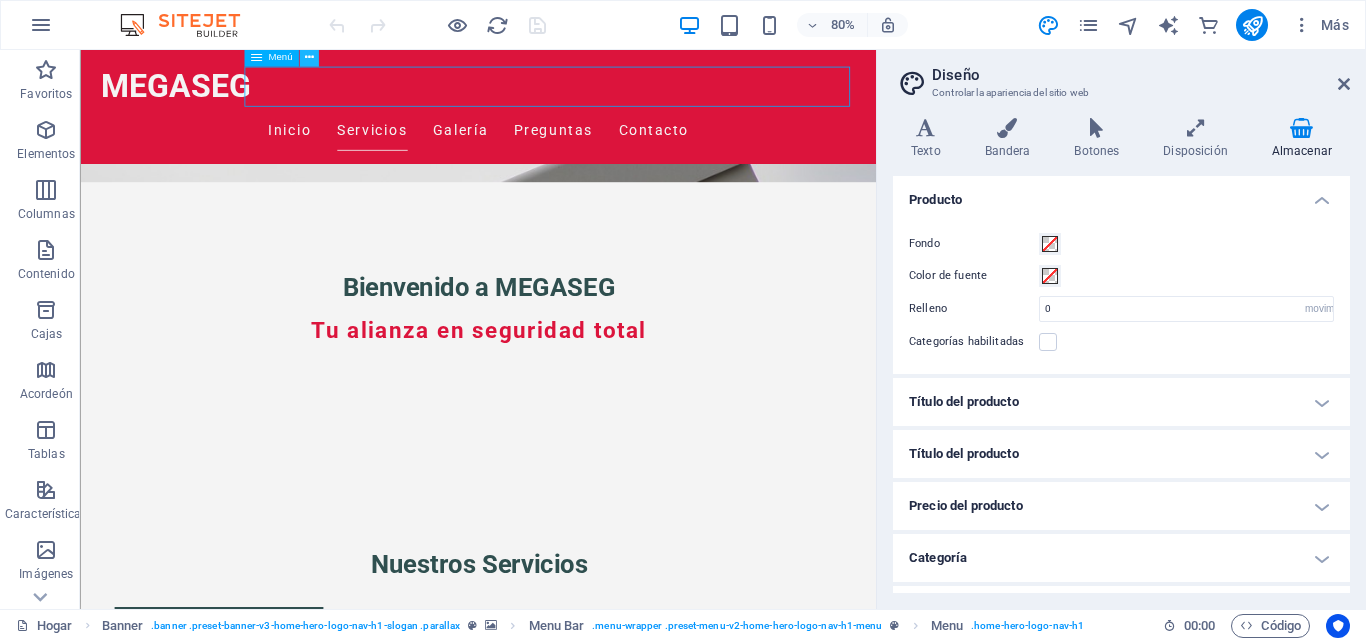 click at bounding box center (308, 57) 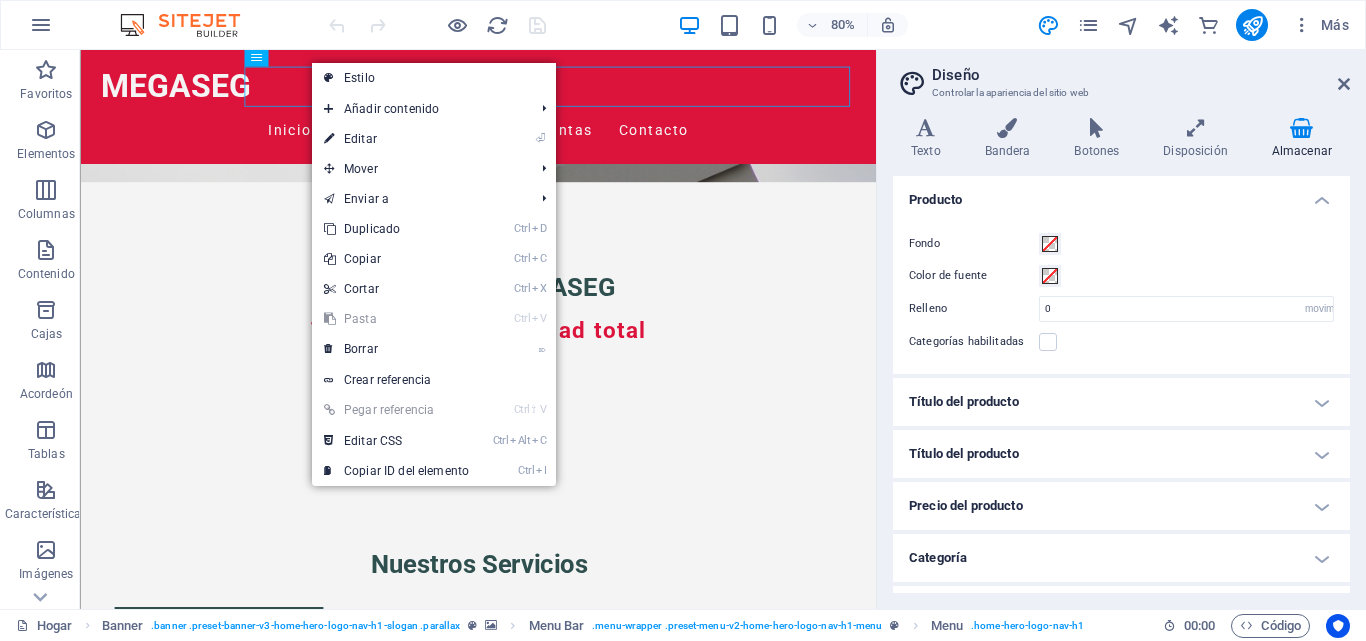 click on "Editar" at bounding box center (360, 139) 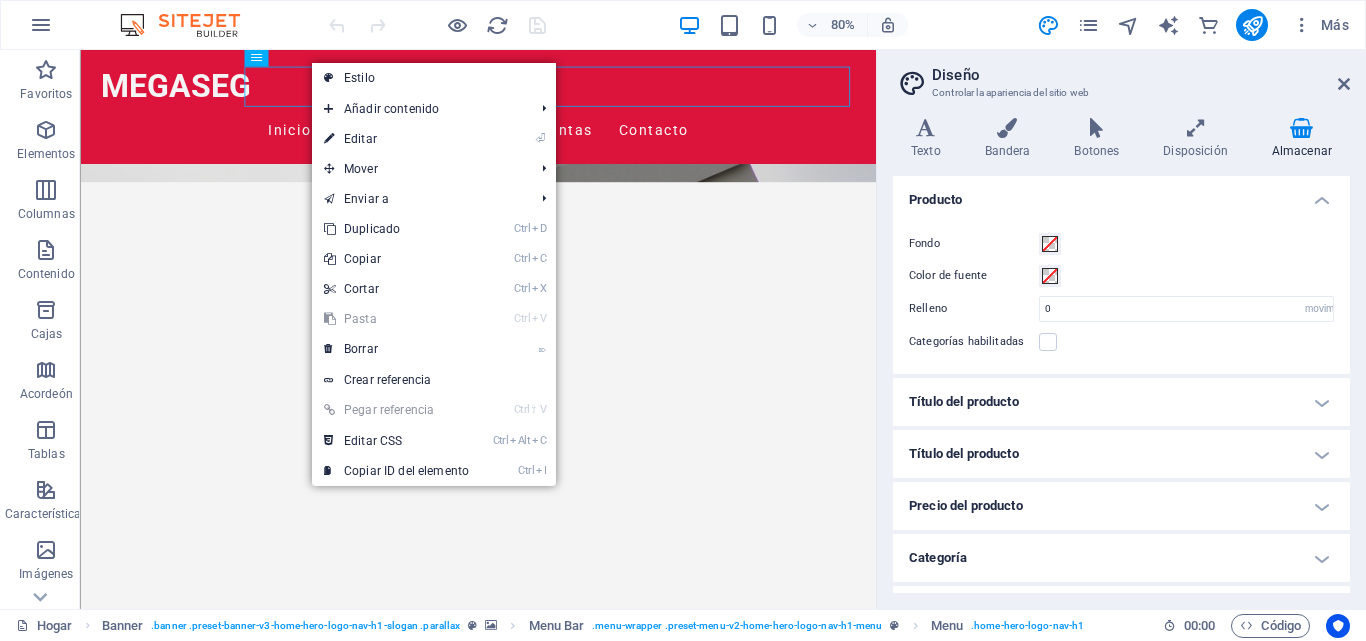 select 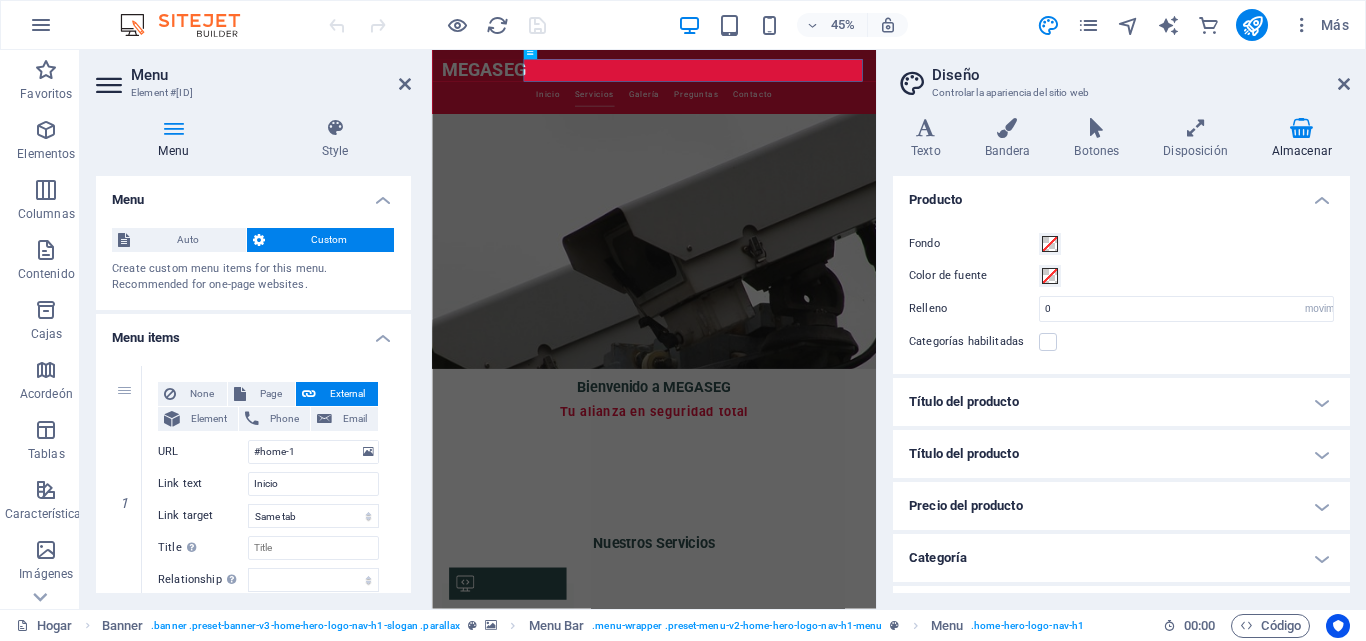 scroll, scrollTop: 716, scrollLeft: 0, axis: vertical 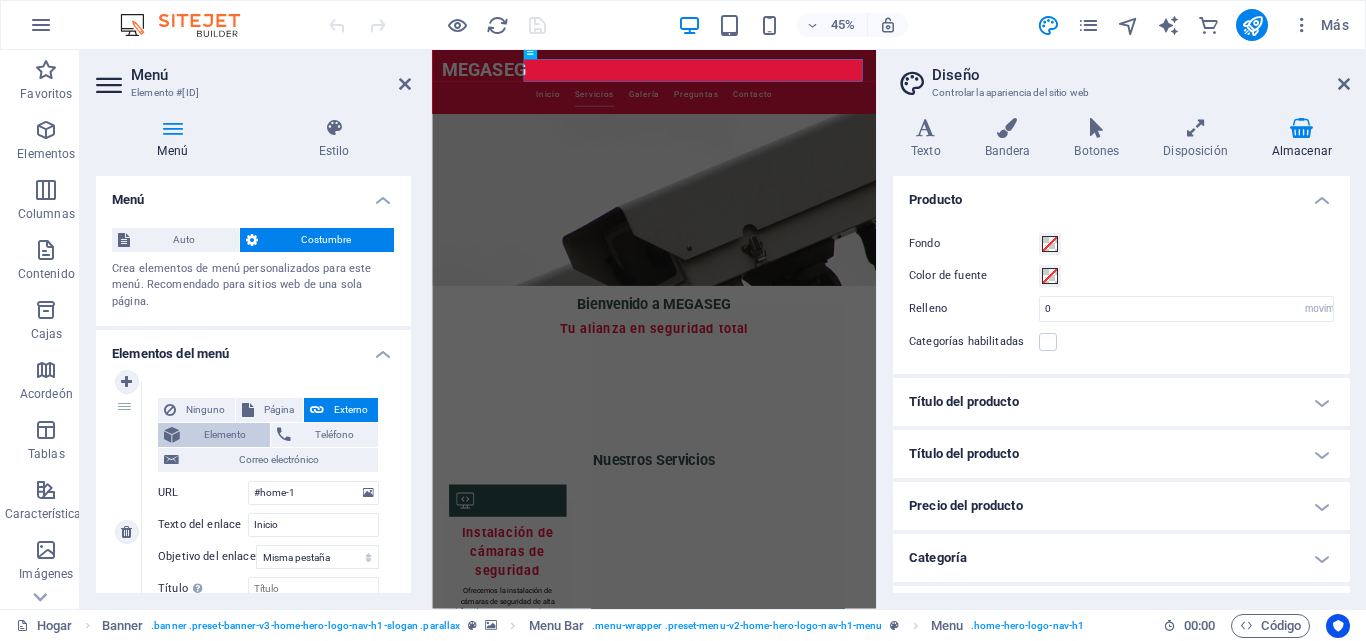 click on "Elemento" at bounding box center [225, 434] 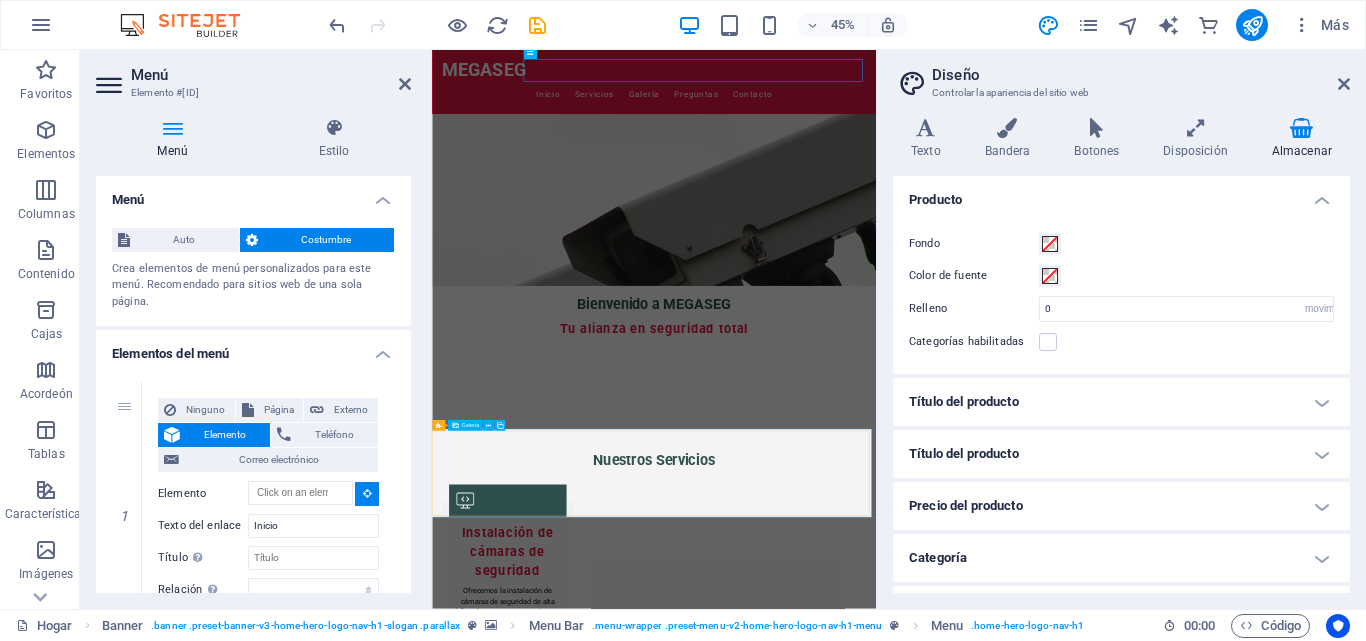 scroll, scrollTop: 1126, scrollLeft: 0, axis: vertical 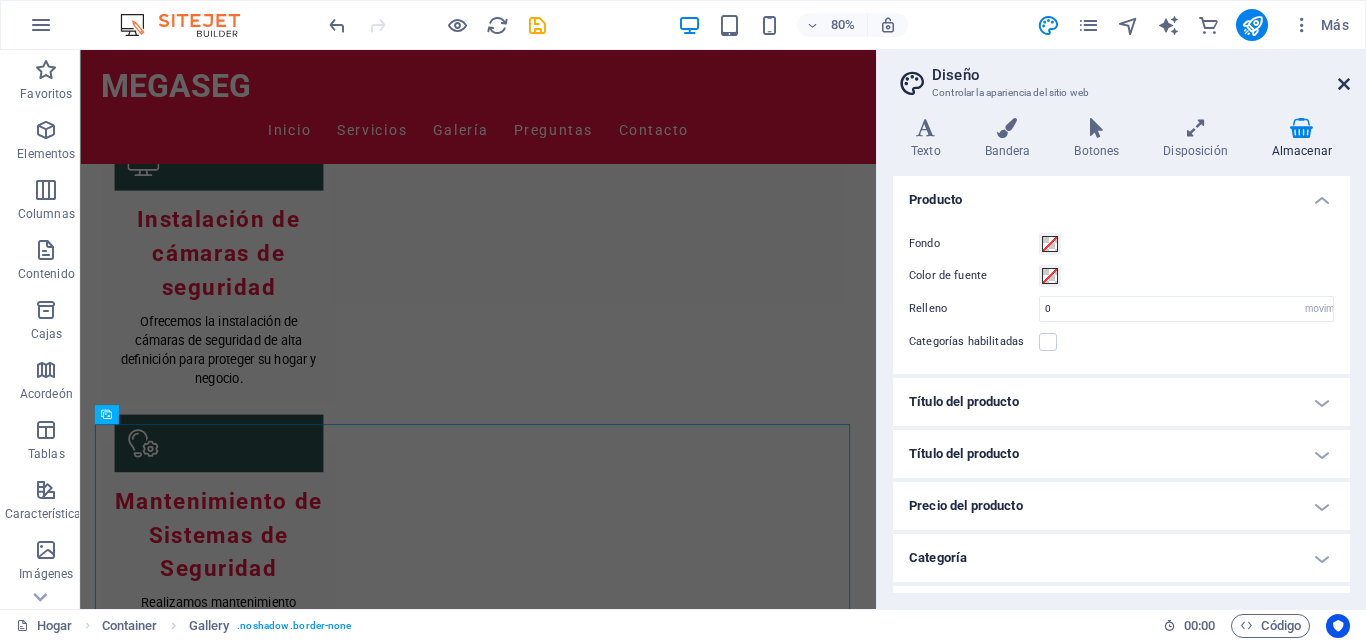 click at bounding box center (1344, 84) 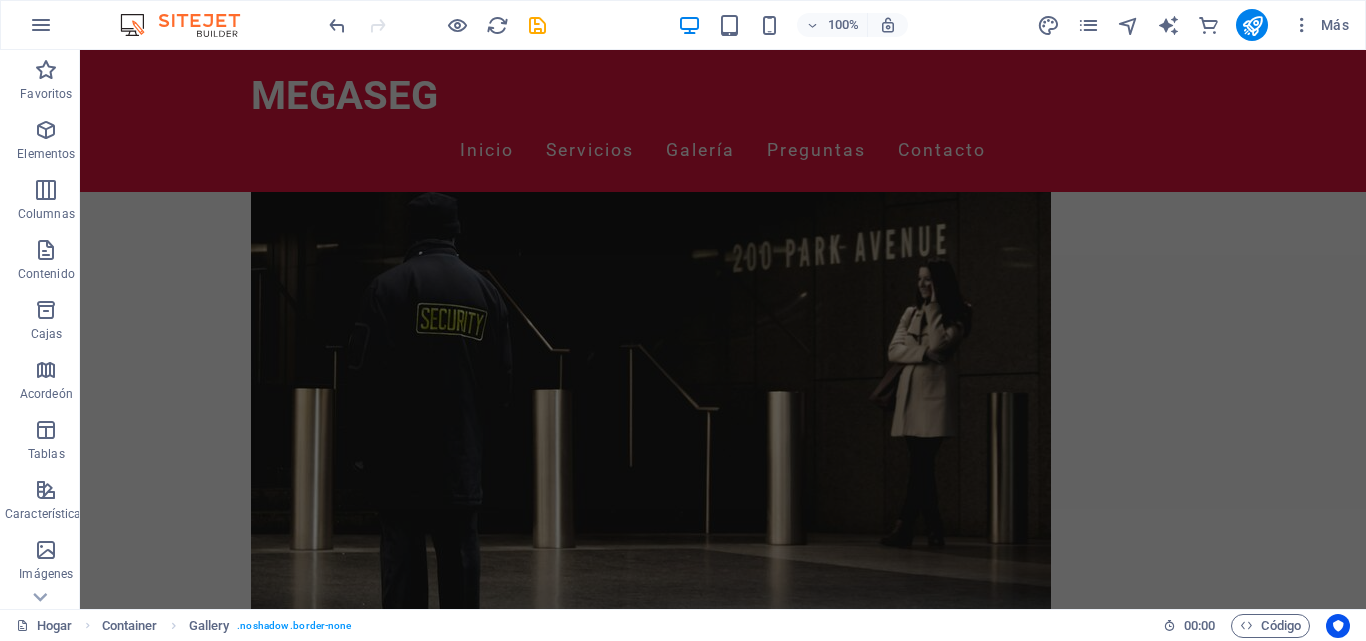 scroll, scrollTop: 6913, scrollLeft: 0, axis: vertical 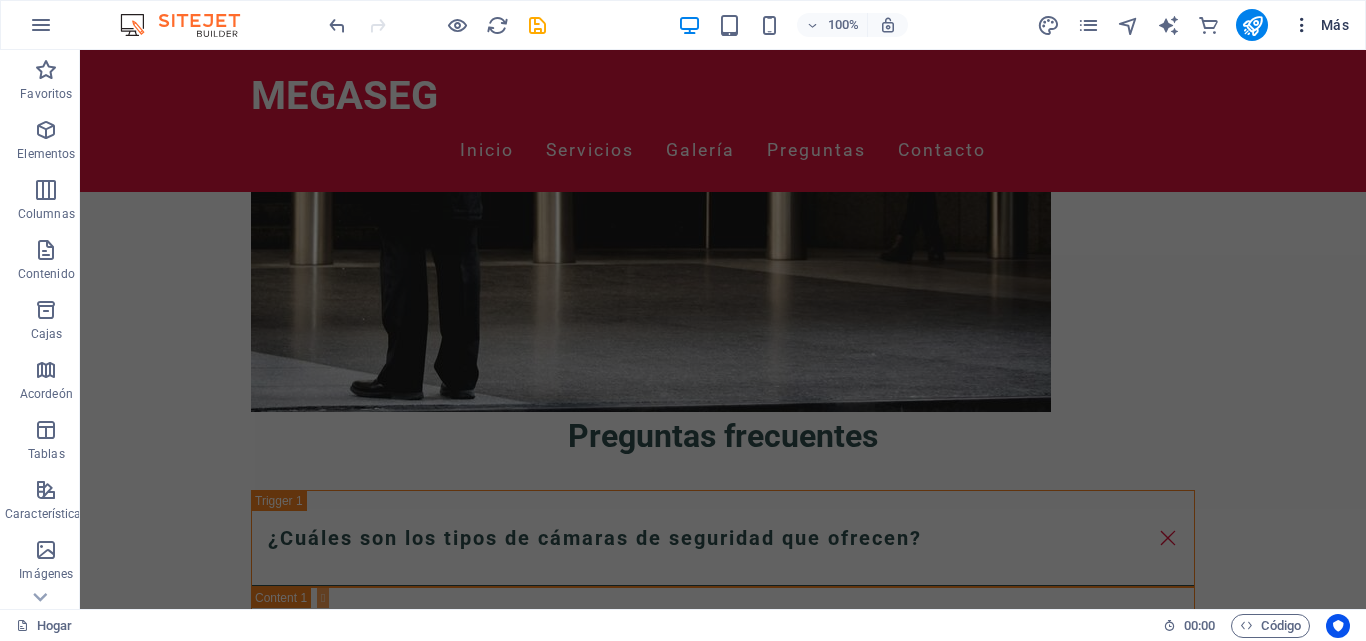 click at bounding box center [1302, 25] 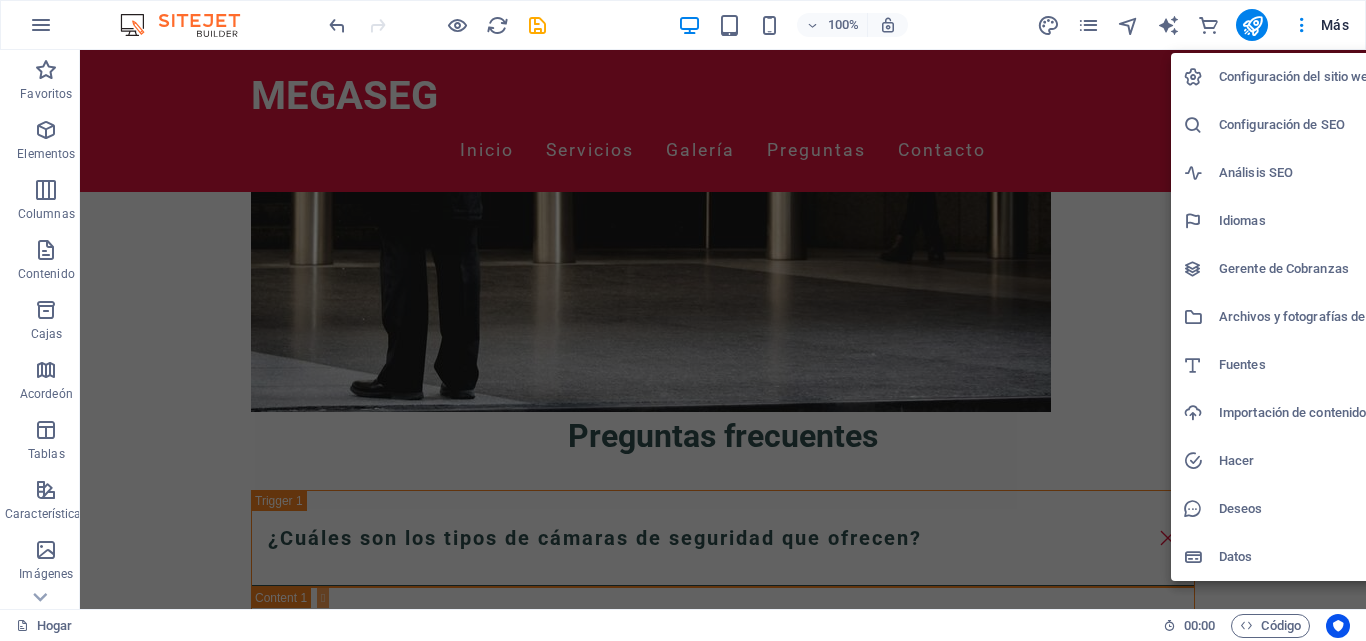 click on "Configuración del sitio web" at bounding box center (1297, 76) 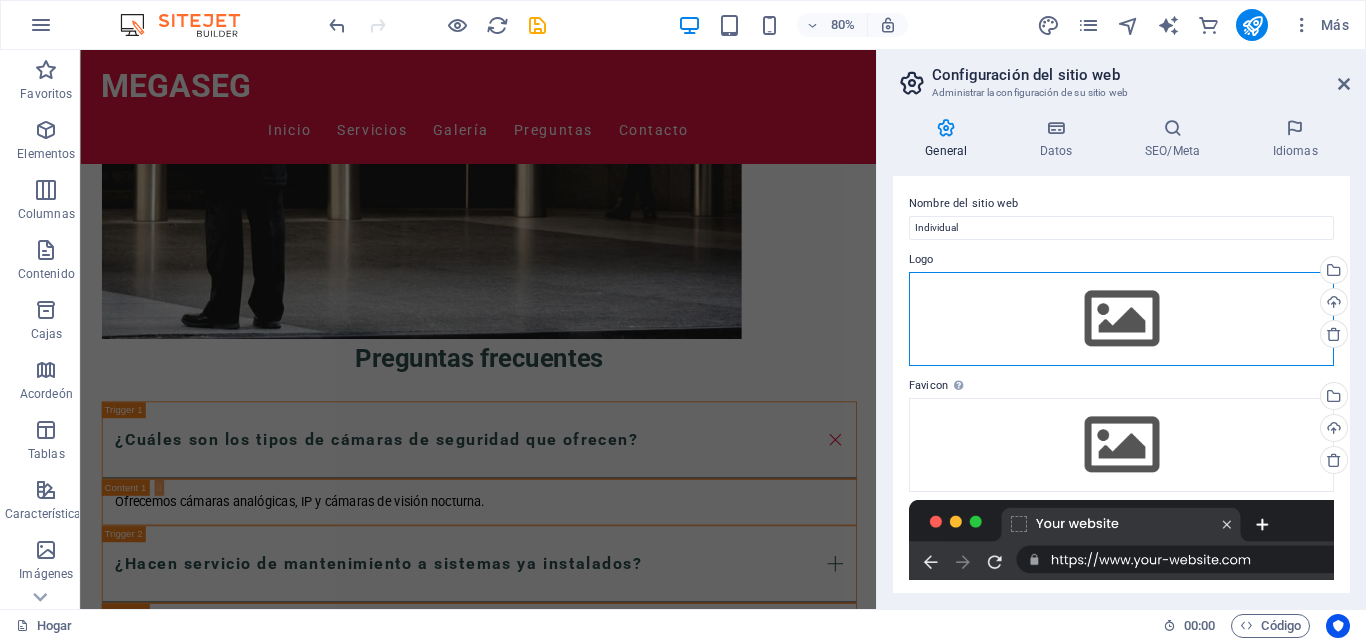 click on "Arrastre los archivos aquí, haga clic para elegir archivos o  seleccione archivos de Archivos o de nuestras fotos y videos de archivo gratuitos" at bounding box center (1121, 319) 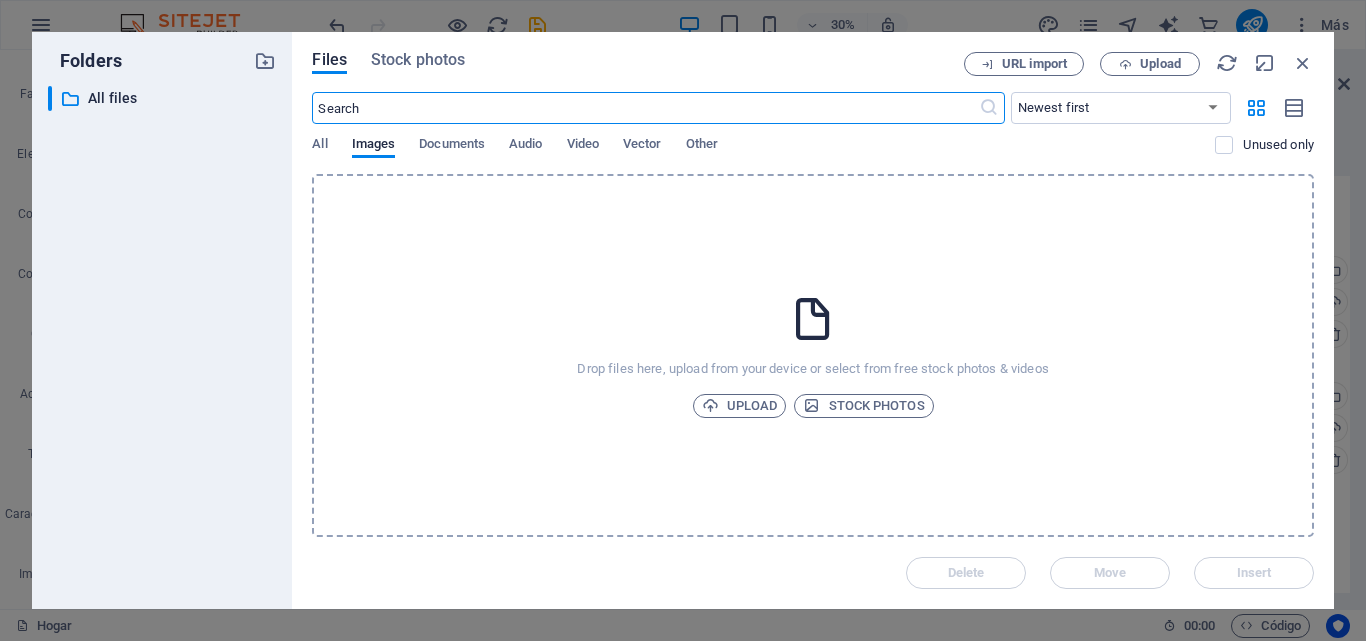 scroll, scrollTop: 6494, scrollLeft: 0, axis: vertical 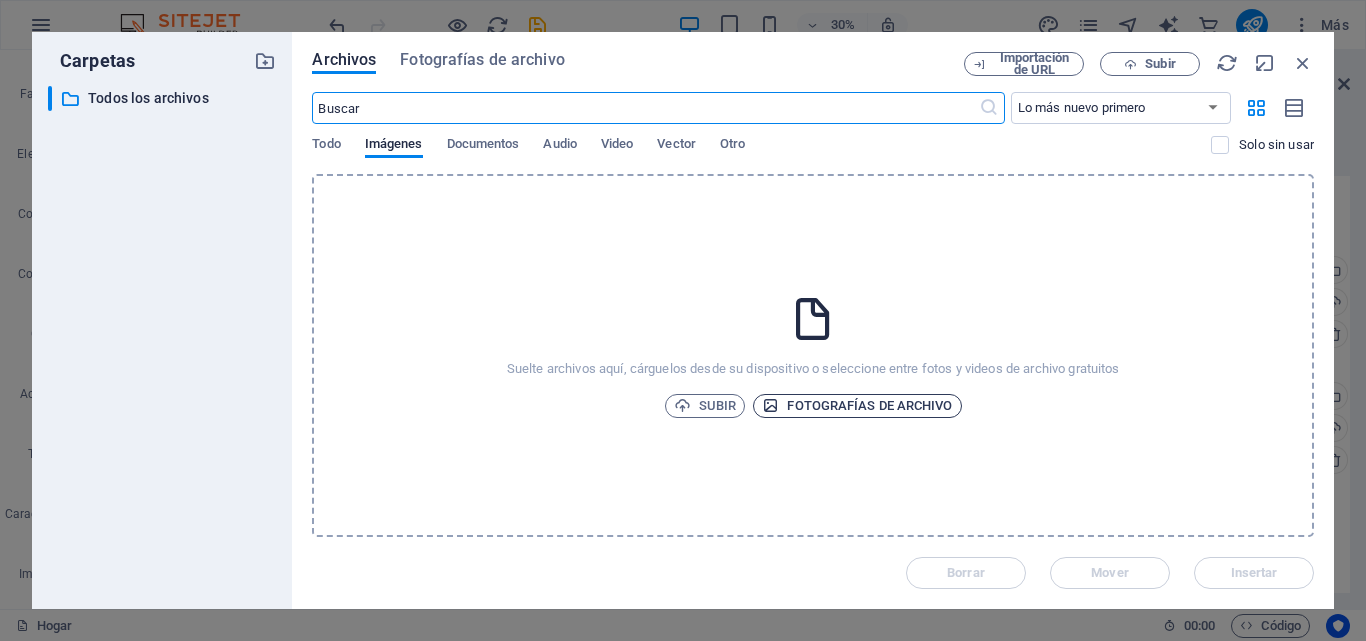 click on "Fotografías de archivo" at bounding box center [869, 405] 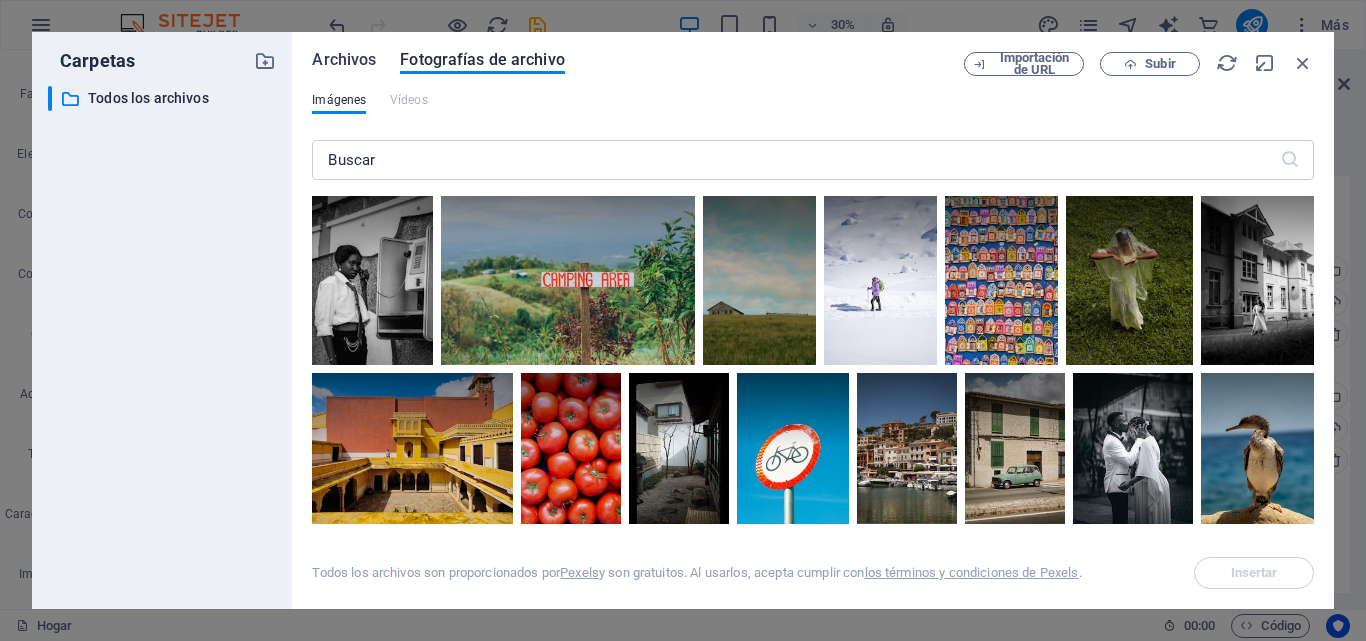 click on "Archivos" at bounding box center [344, 59] 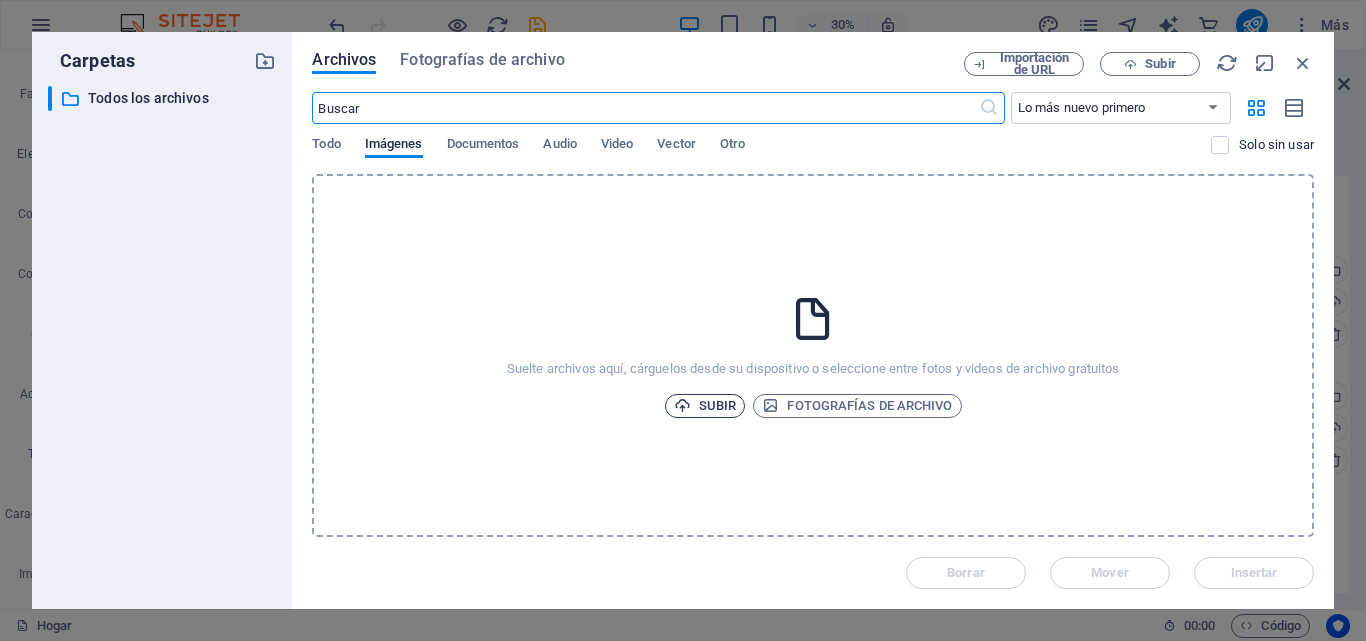 click on "Subir" at bounding box center [705, 406] 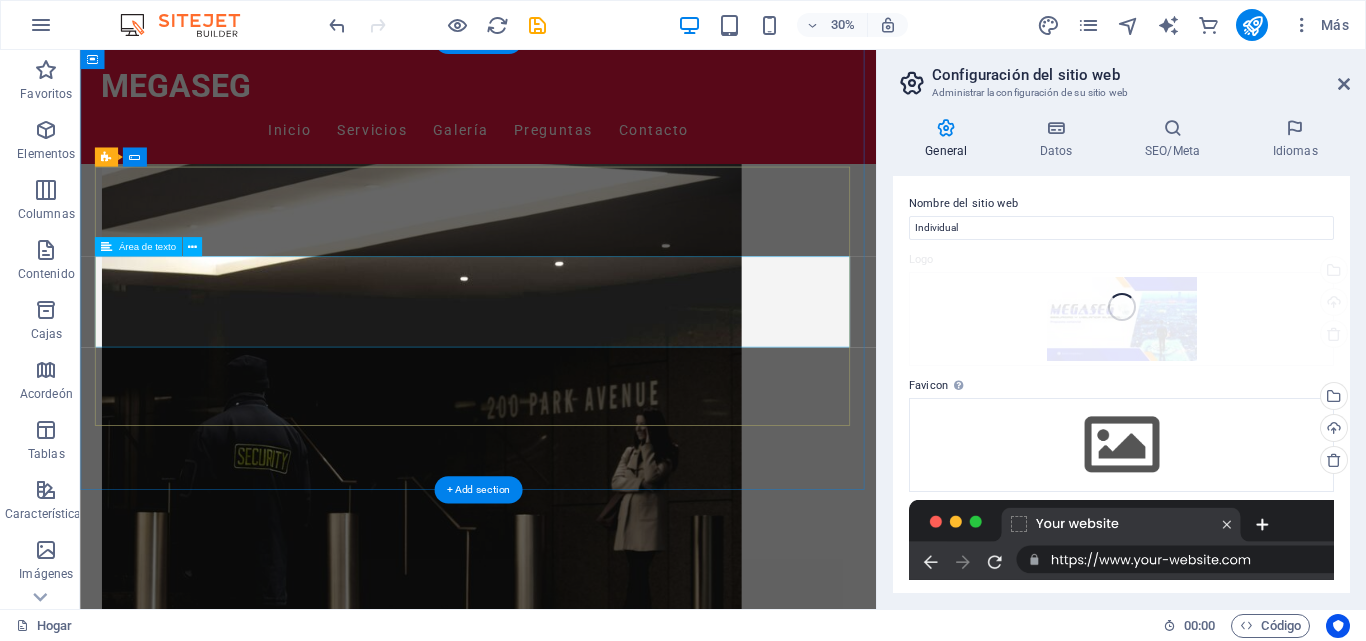 scroll, scrollTop: 6913, scrollLeft: 0, axis: vertical 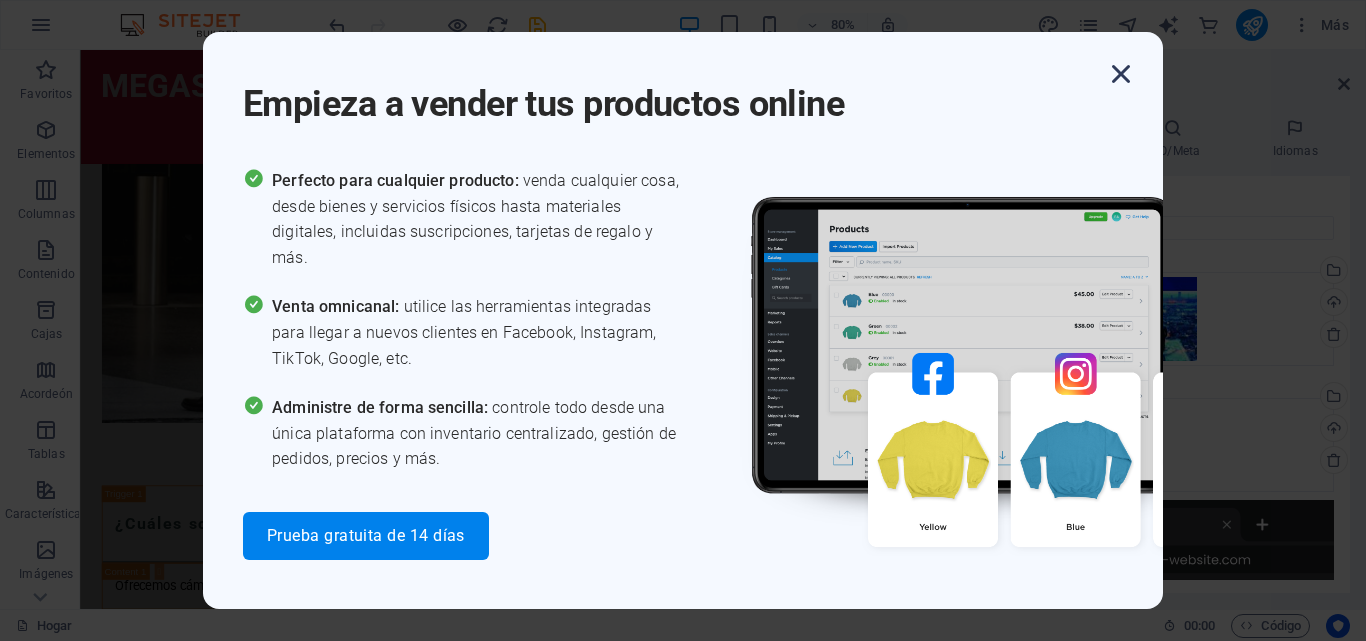 click at bounding box center (1121, 74) 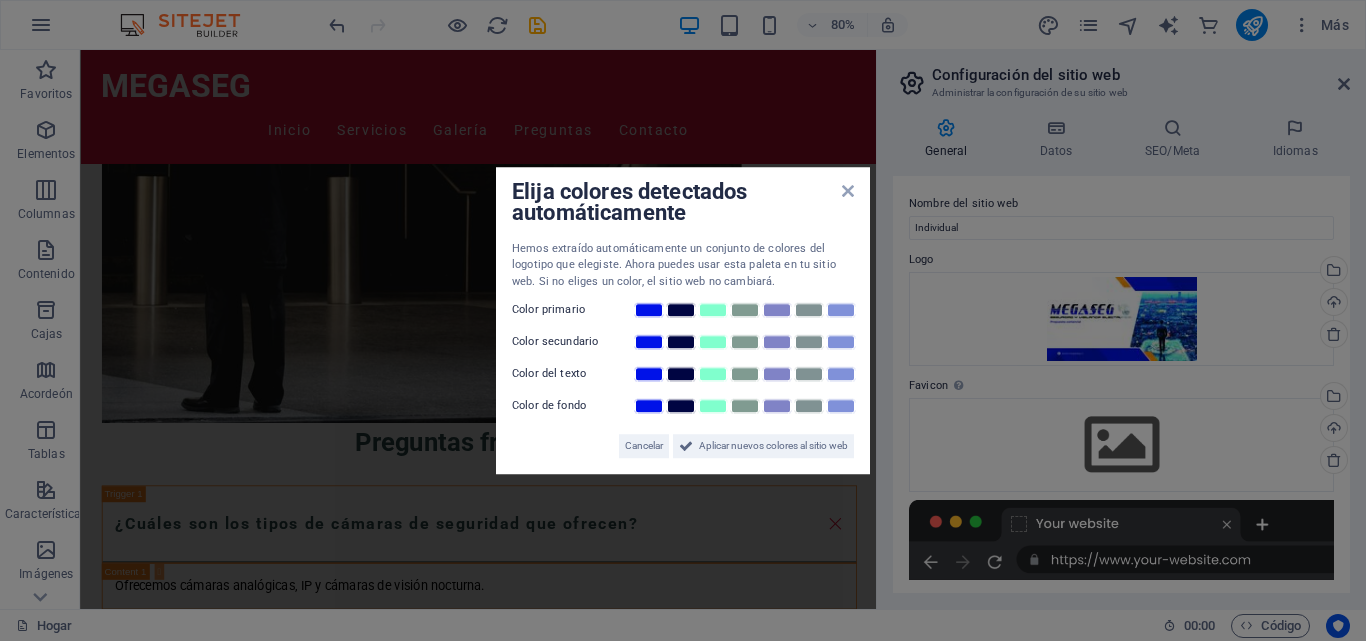 click on "Elija colores detectados automáticamente Hemos extraído automáticamente un conjunto de colores del logotipo que elegiste. Ahora puedes usar esta paleta en tu sitio web. Si no eliges un color, el sitio web no cambiará. Color primario Color secundario Color del texto Color de fondo Cancelar Aplicar nuevos colores al sitio web" at bounding box center (683, 320) 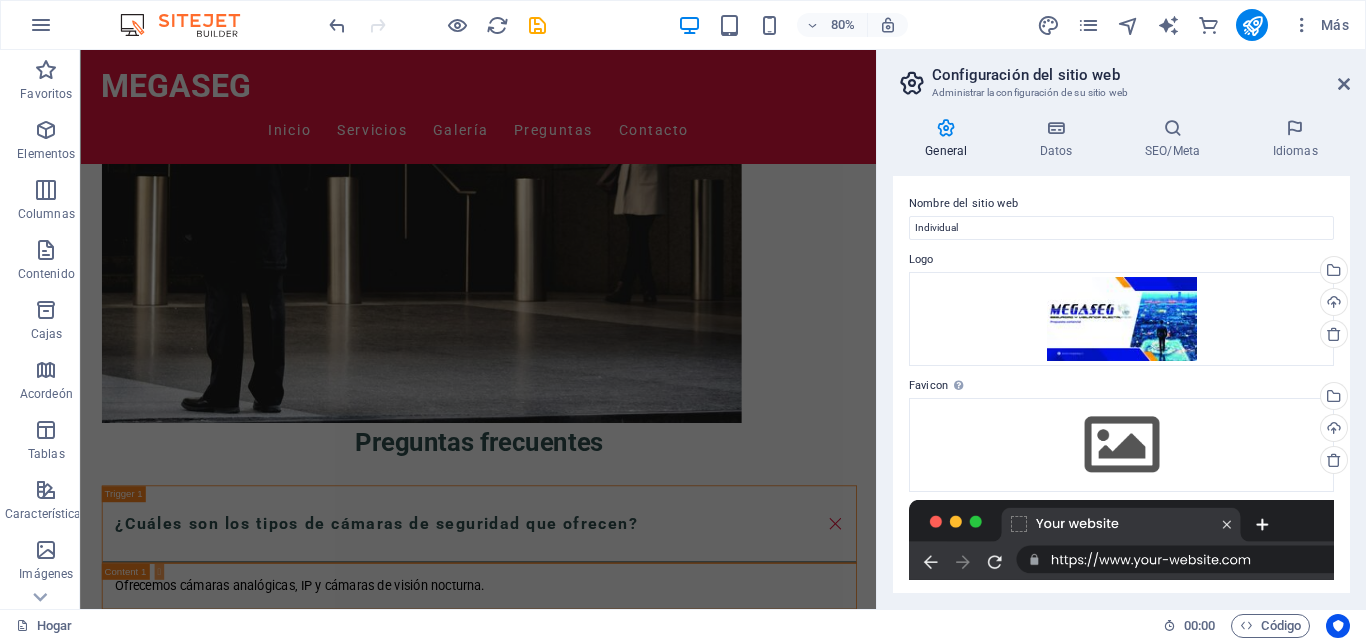 click at bounding box center (1121, 540) 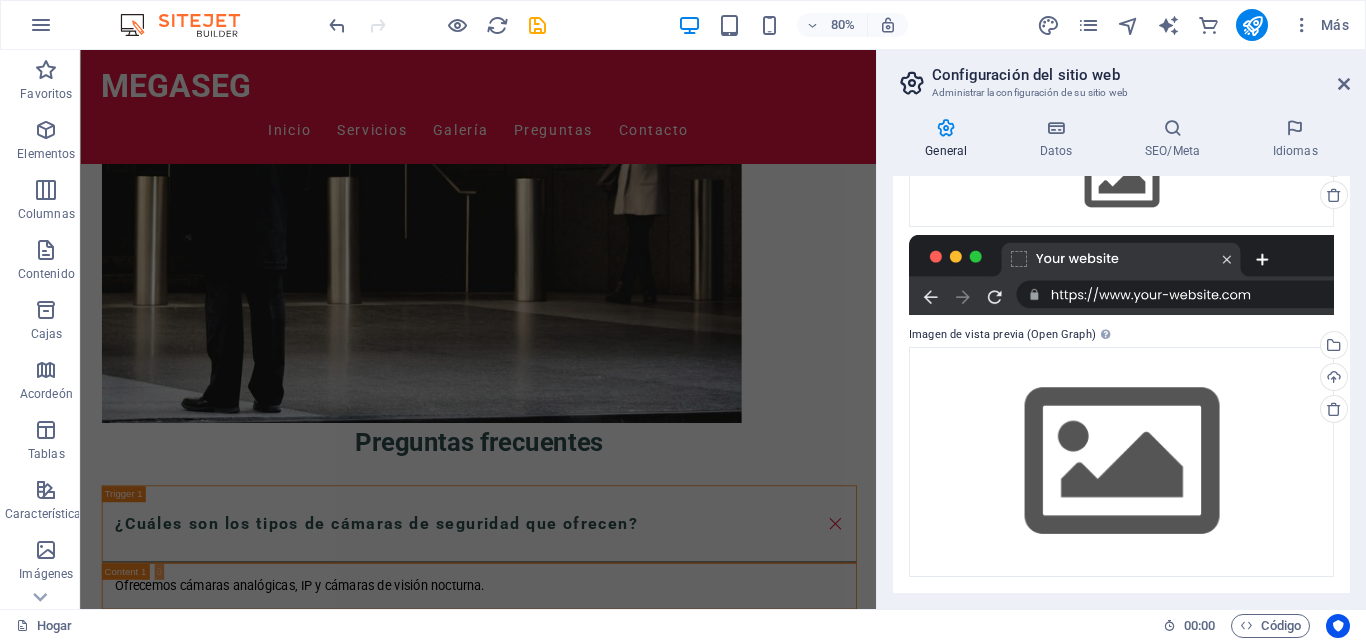 click on "General" at bounding box center (950, 139) 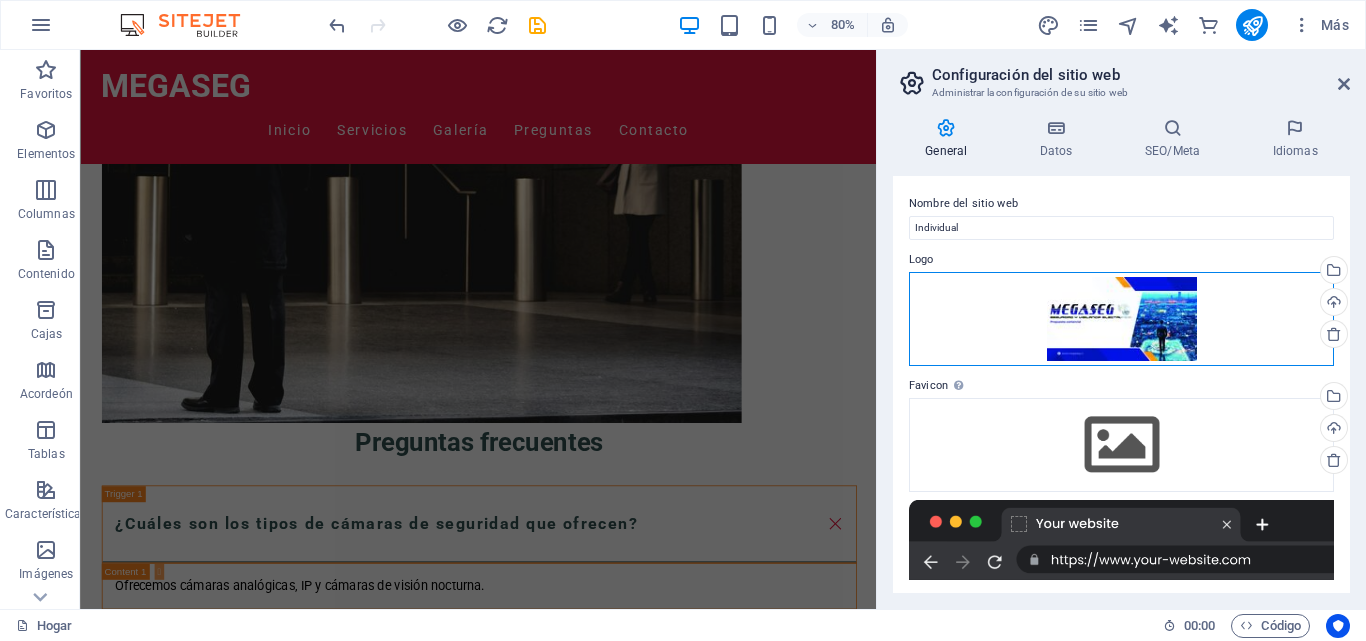 click on "Arrastre los archivos aquí, haga clic para elegir archivos o  seleccione archivos de Archivos o de nuestras fotos y videos de archivo gratuitos" at bounding box center [1121, 319] 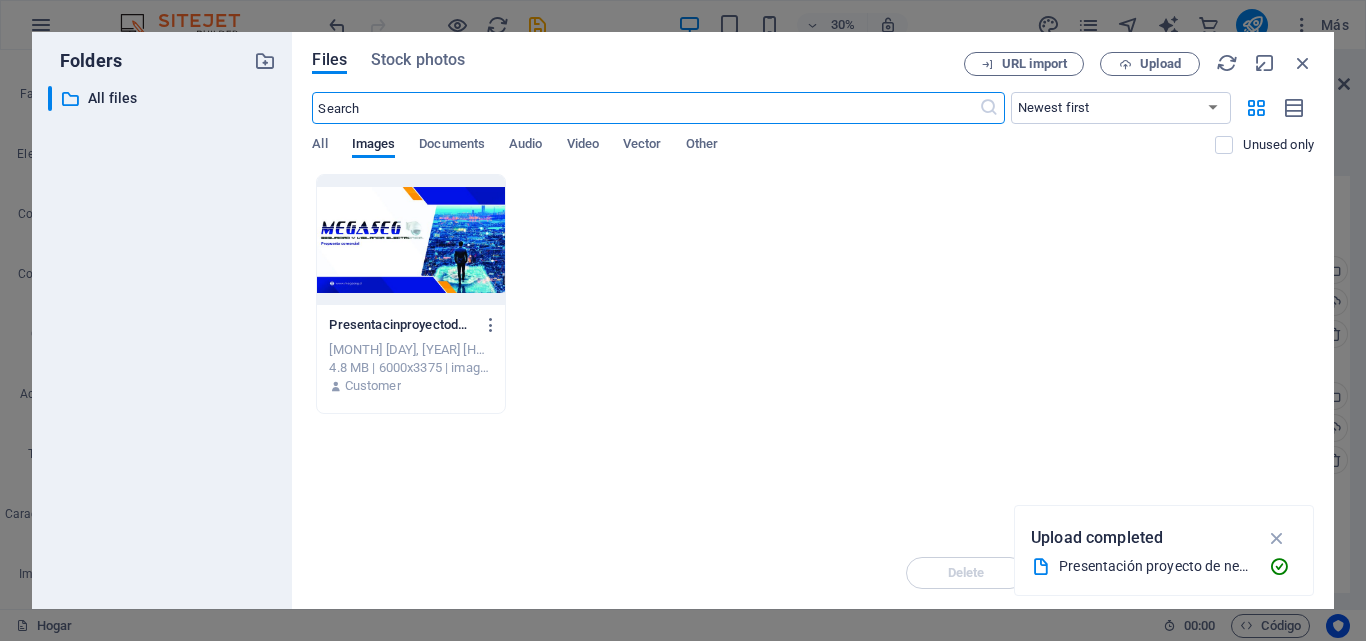 scroll, scrollTop: 6494, scrollLeft: 0, axis: vertical 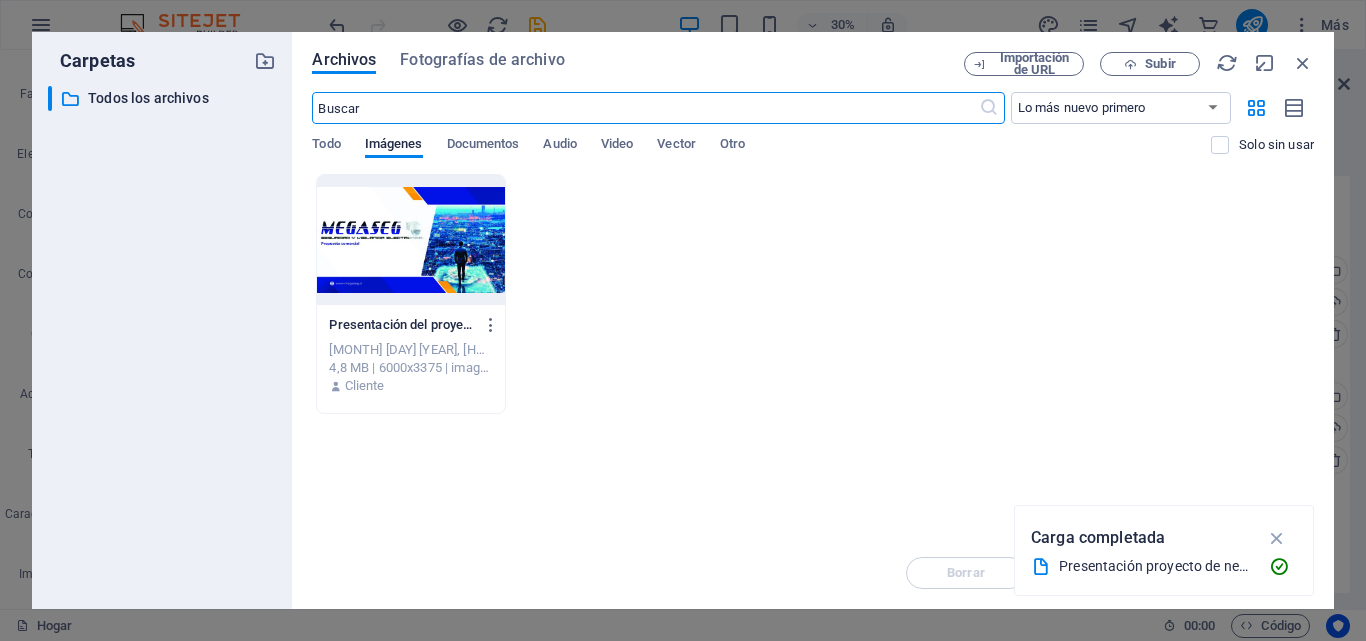 click at bounding box center (410, 240) 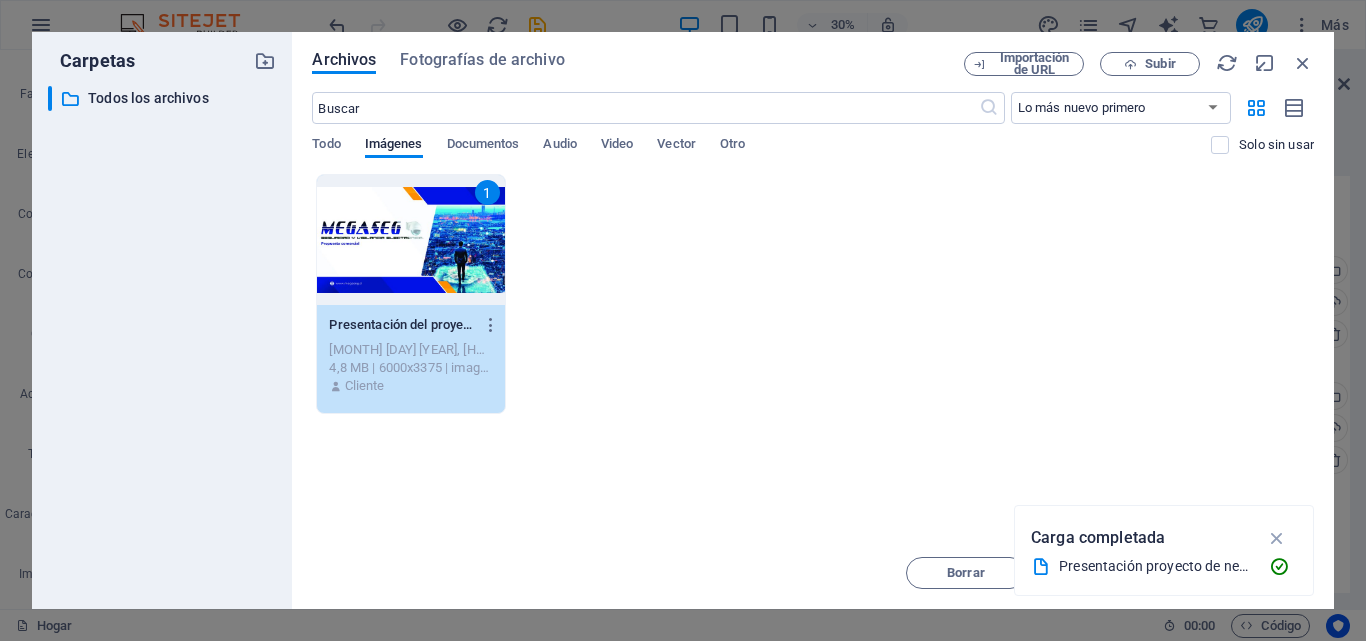 click on "Presentación proyecto de negocio corporativo profesional azul.jpg" at bounding box center [1268, 566] 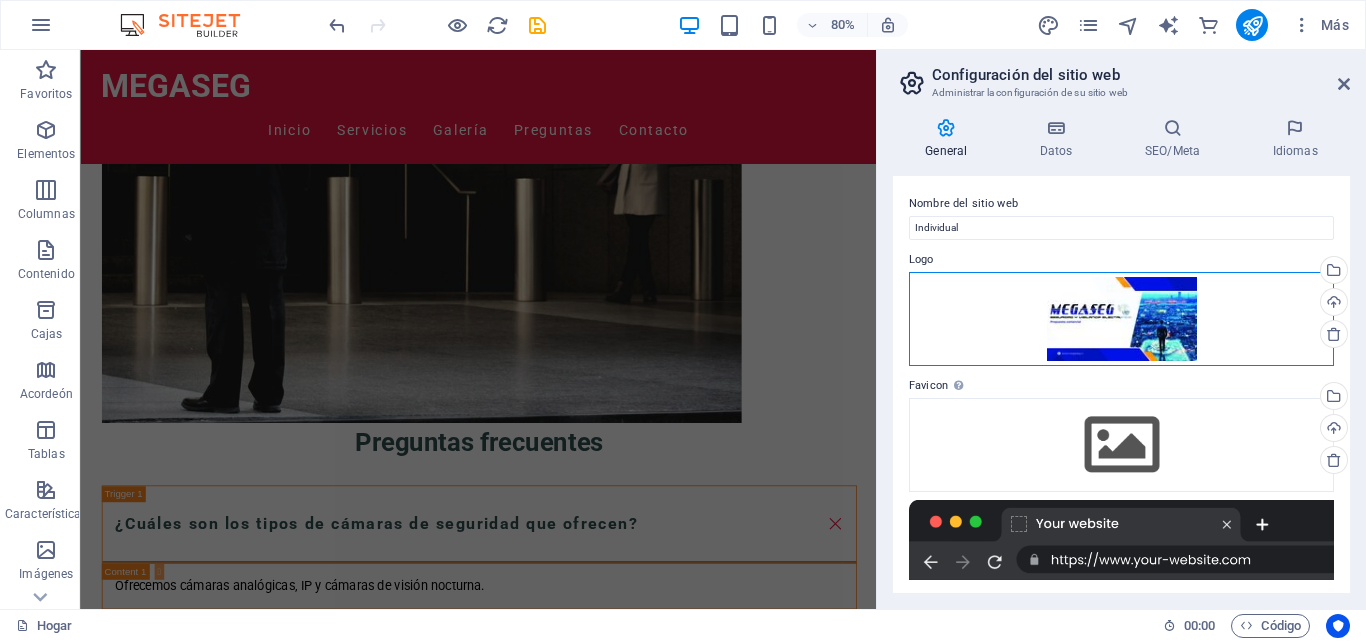 click on "Arrastre los archivos aquí, haga clic para elegir archivos o  seleccione archivos de Archivos o de nuestras fotos y videos de archivo gratuitos" at bounding box center [1121, 319] 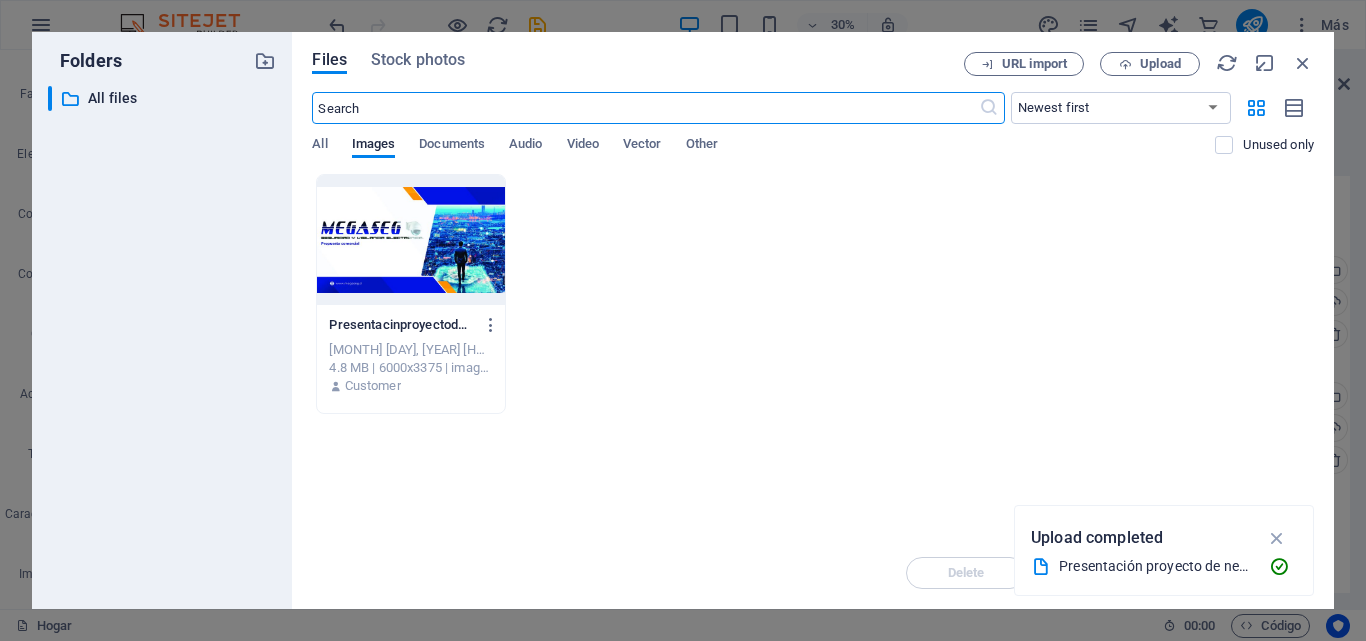 scroll, scrollTop: 6494, scrollLeft: 0, axis: vertical 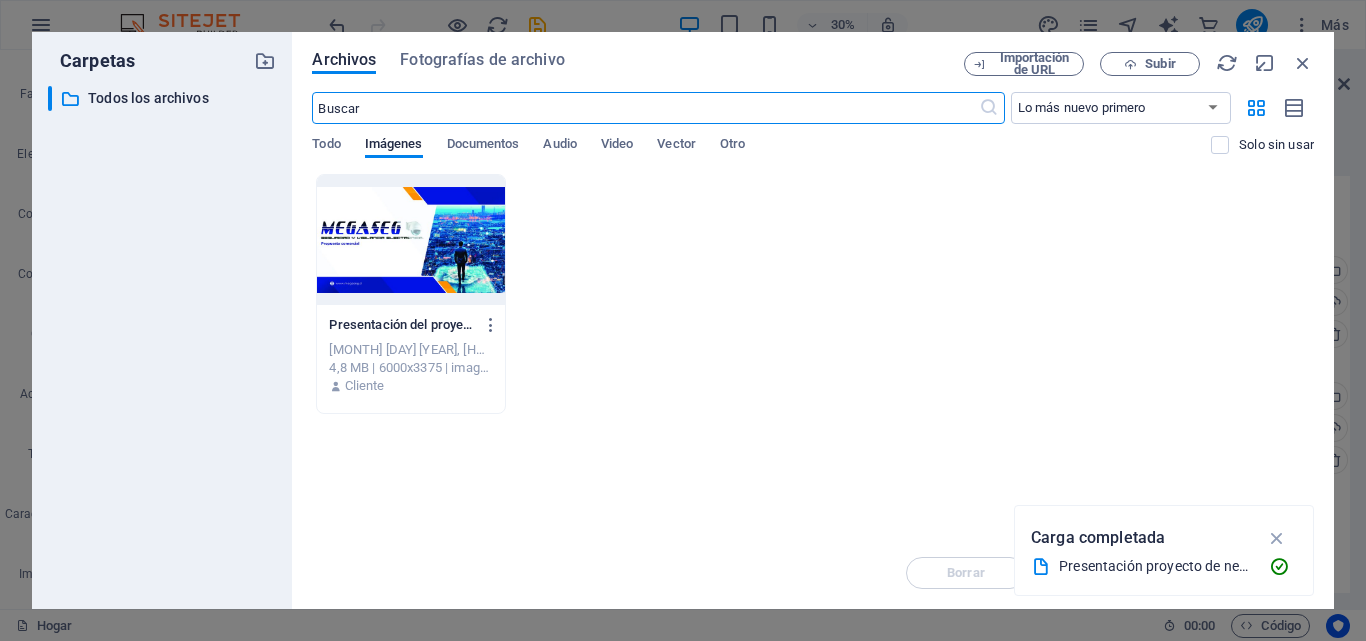 click at bounding box center (410, 240) 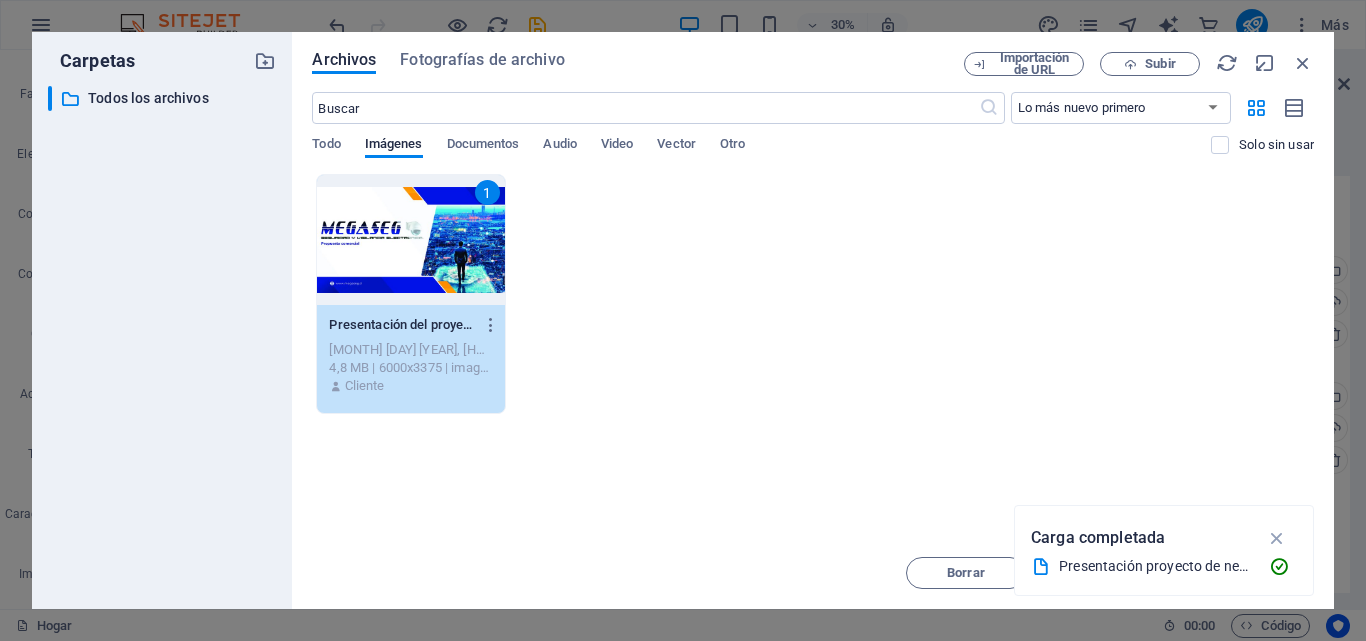 click on "1" at bounding box center [410, 240] 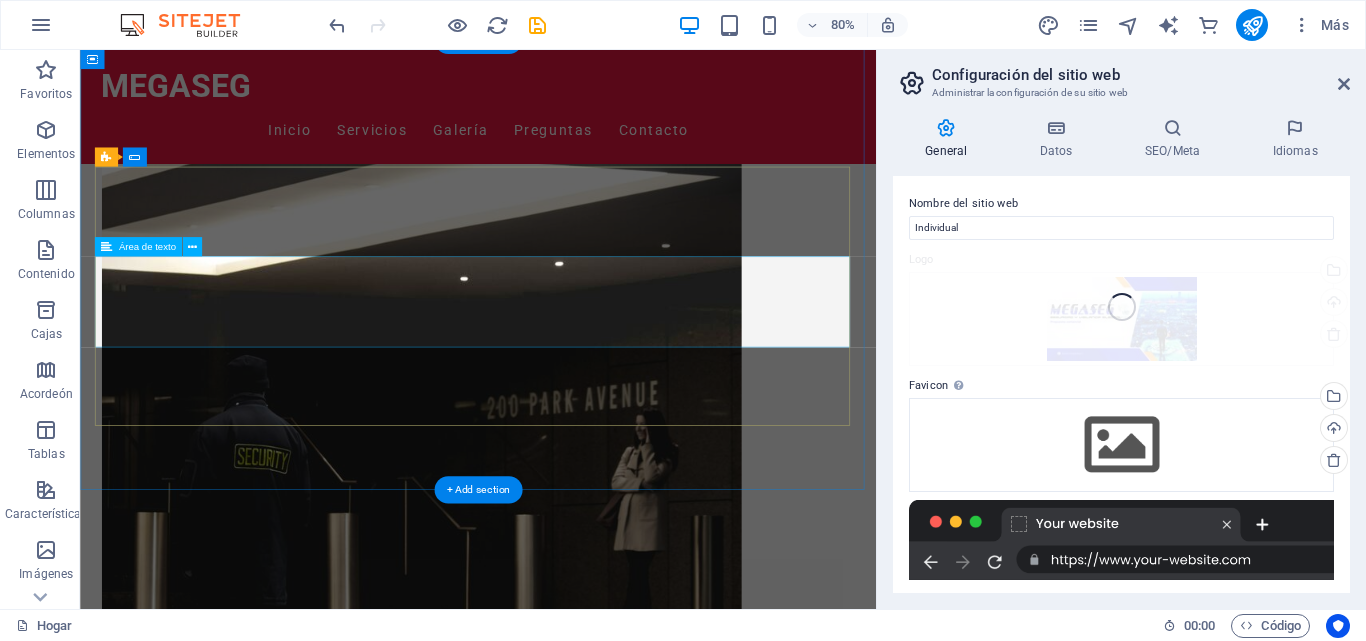 scroll, scrollTop: 6913, scrollLeft: 0, axis: vertical 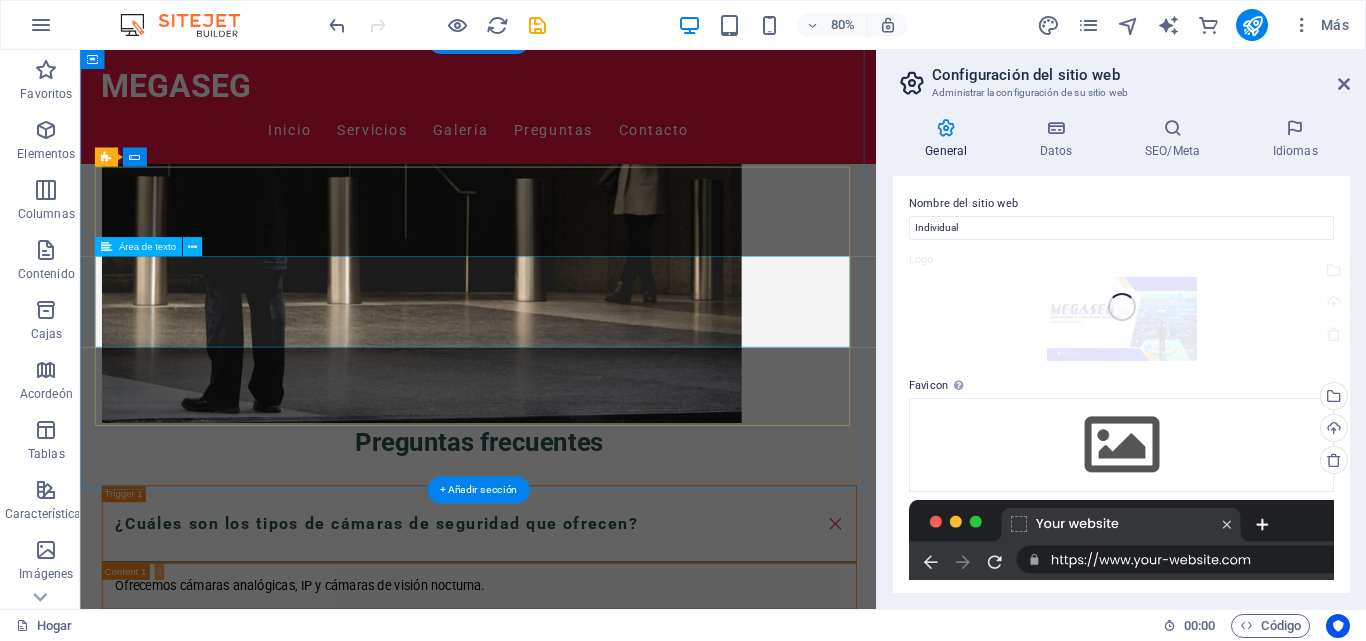 click at bounding box center (578, 2579) 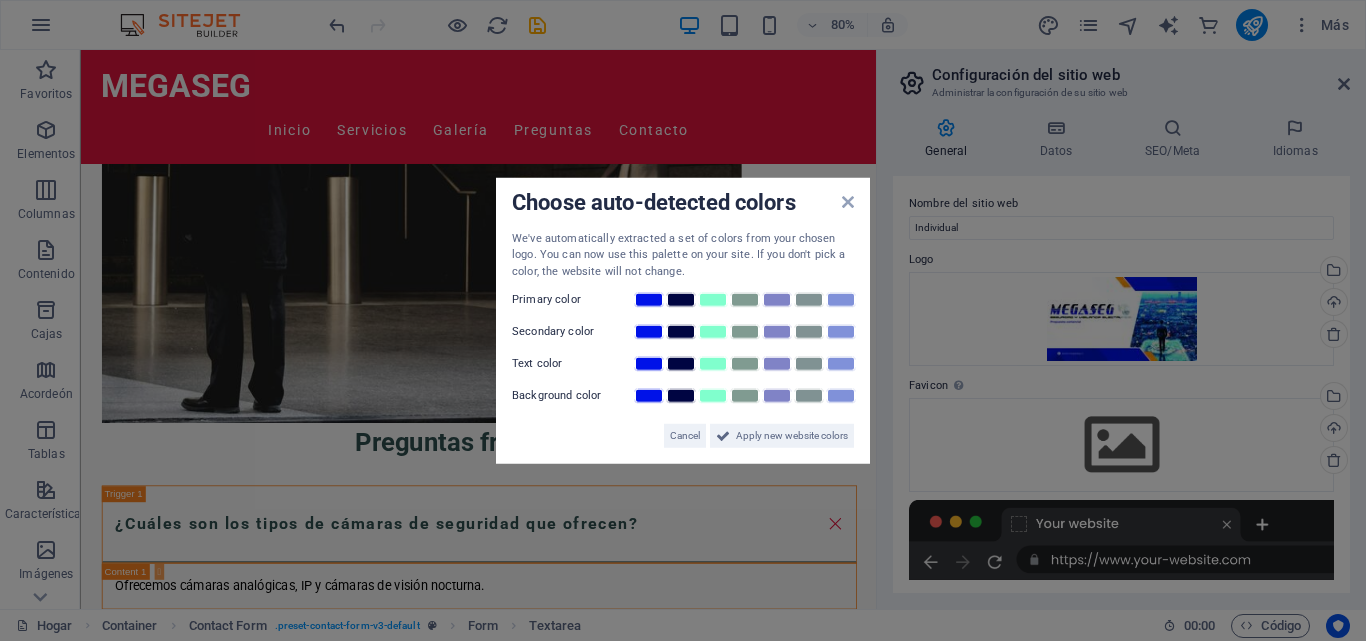 scroll, scrollTop: 6380, scrollLeft: 0, axis: vertical 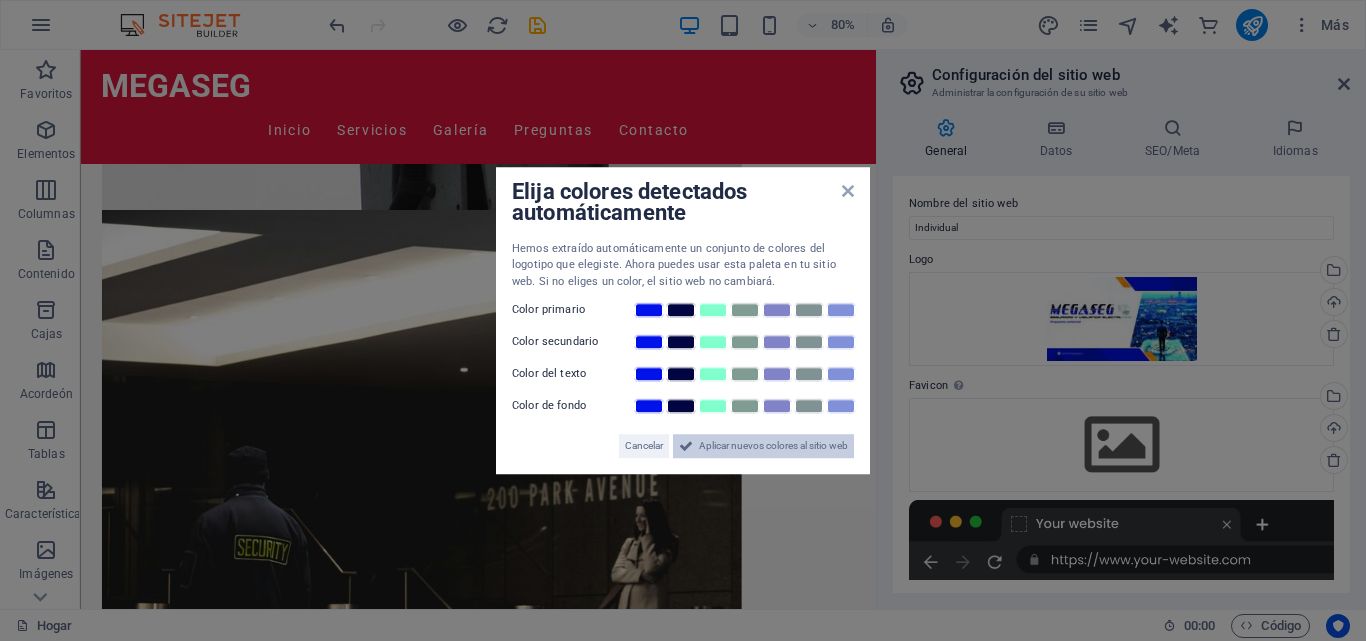 click on "Aplicar nuevos colores al sitio web" at bounding box center [773, 445] 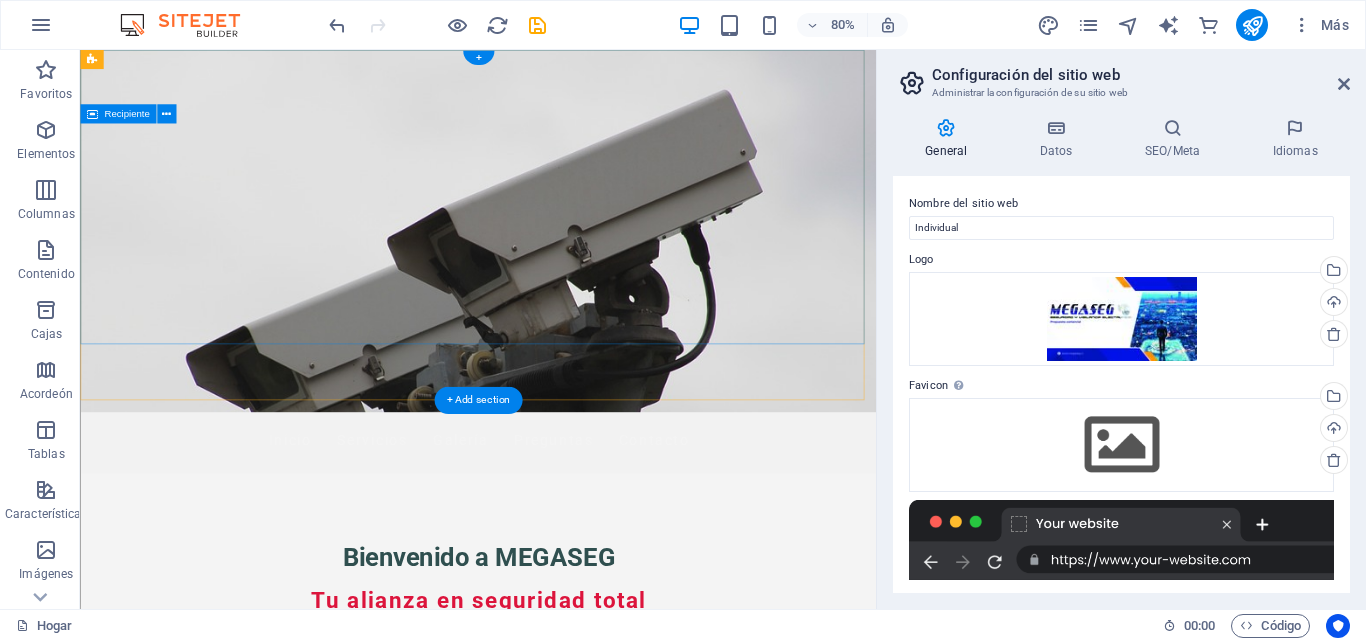 scroll, scrollTop: 0, scrollLeft: 0, axis: both 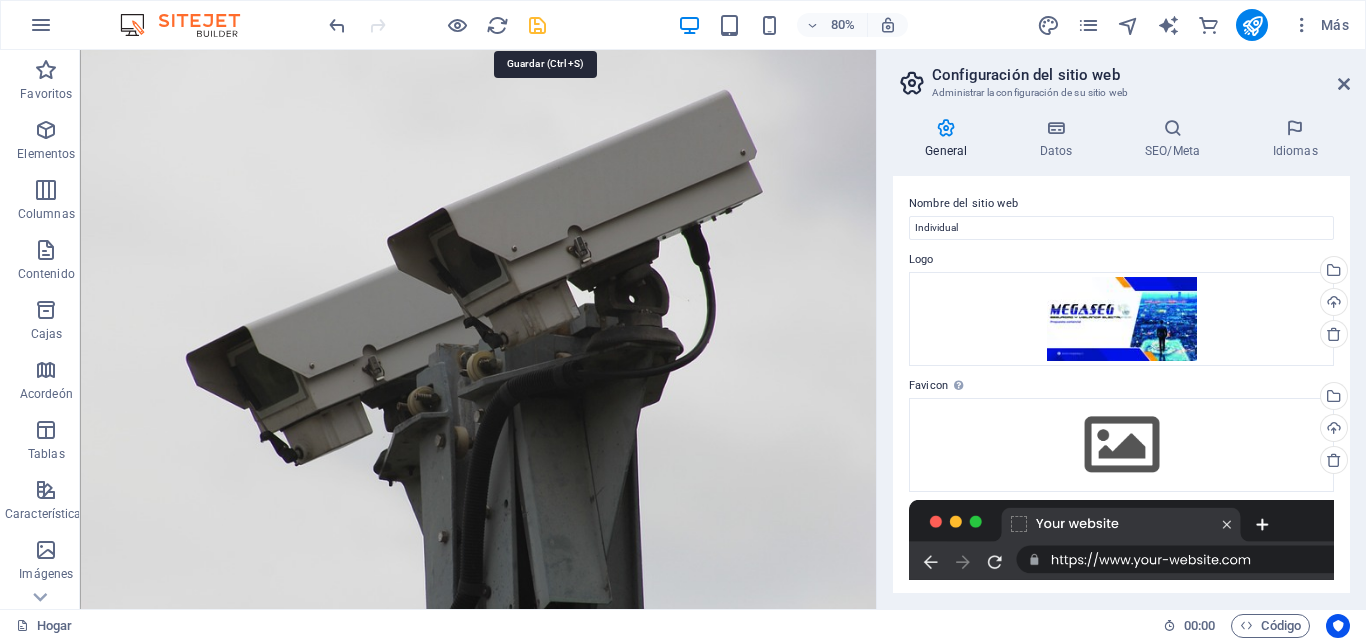 click at bounding box center (537, 25) 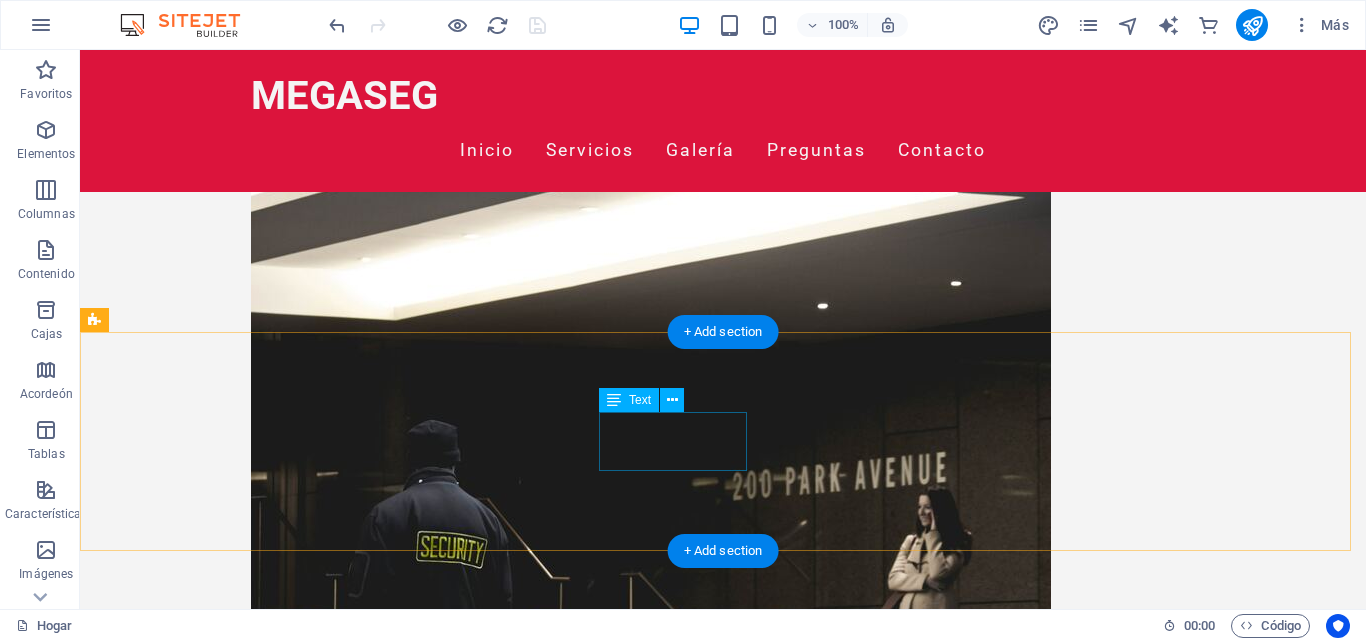 scroll, scrollTop: 7304, scrollLeft: 0, axis: vertical 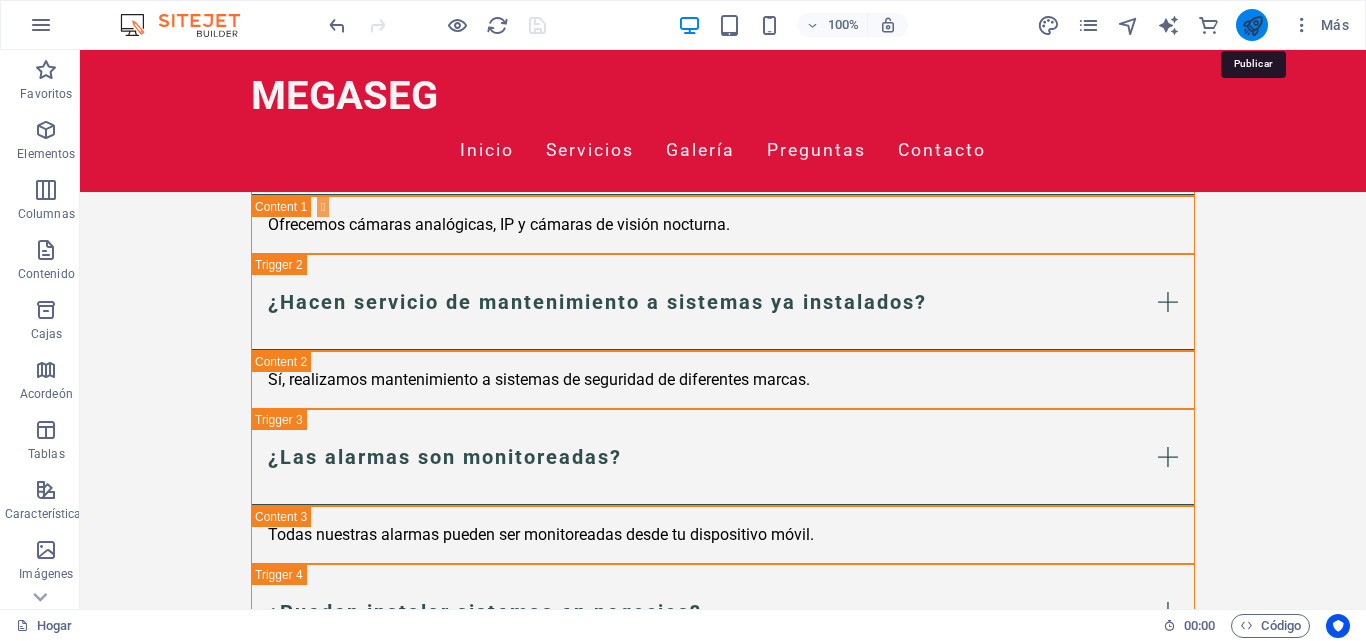 click at bounding box center [1252, 25] 